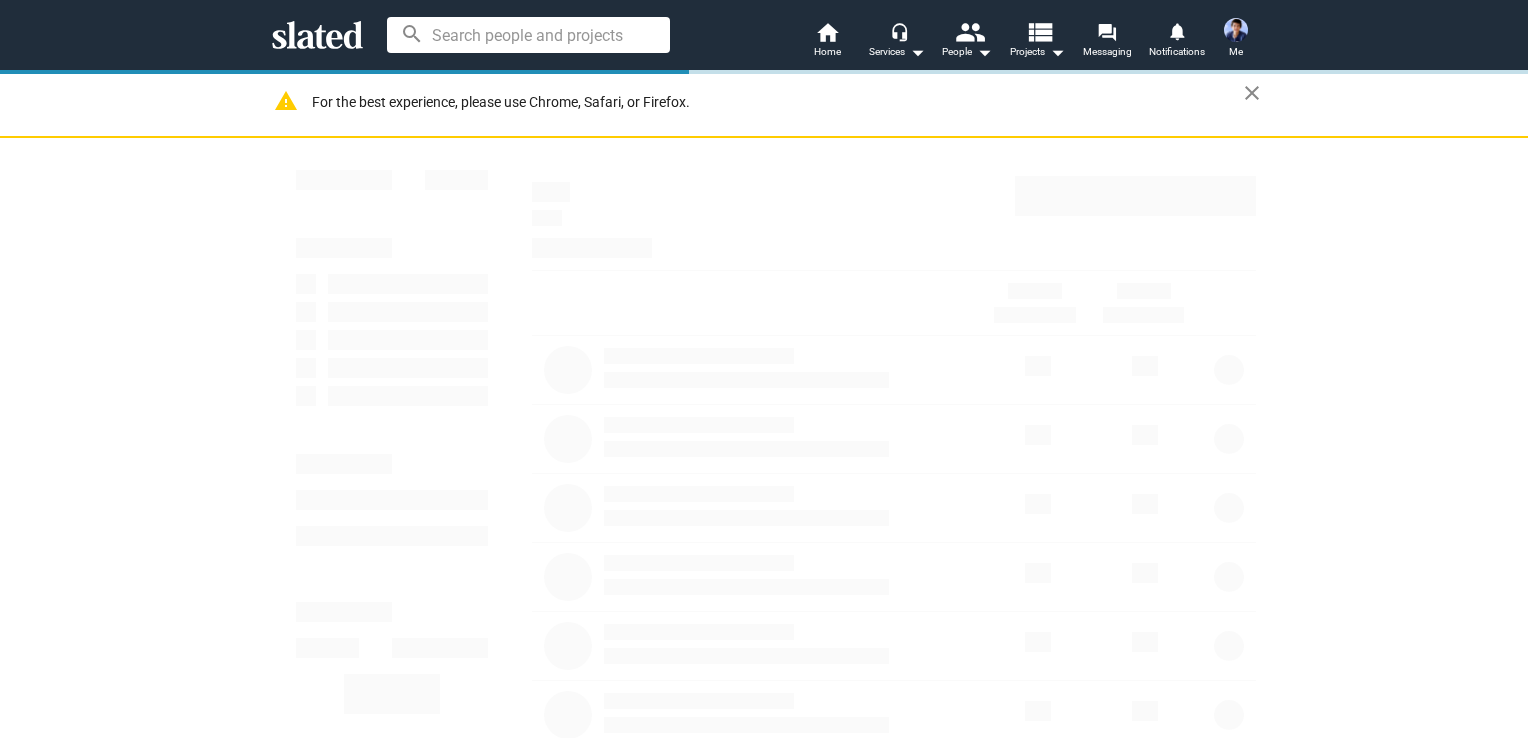 scroll, scrollTop: 0, scrollLeft: 0, axis: both 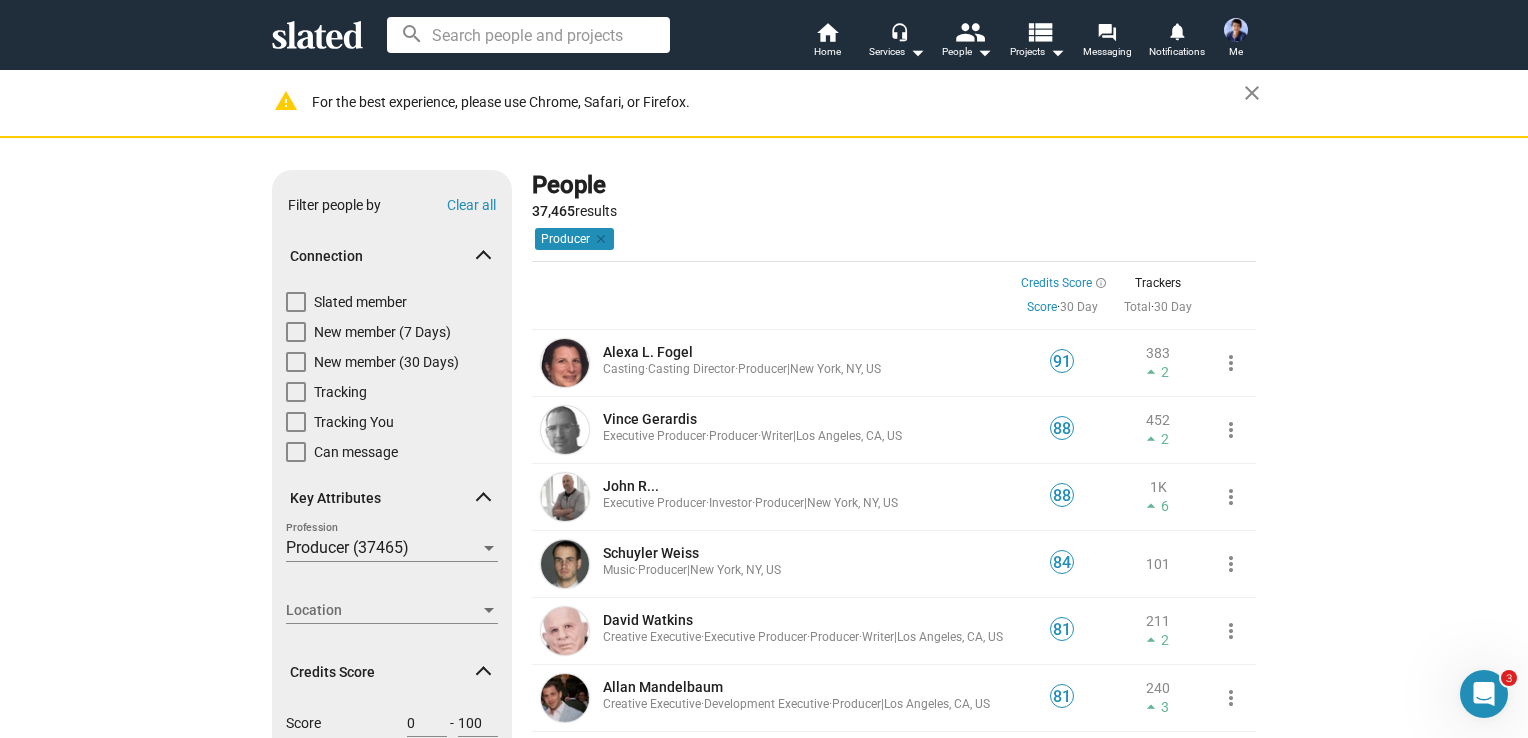click at bounding box center (1236, 30) 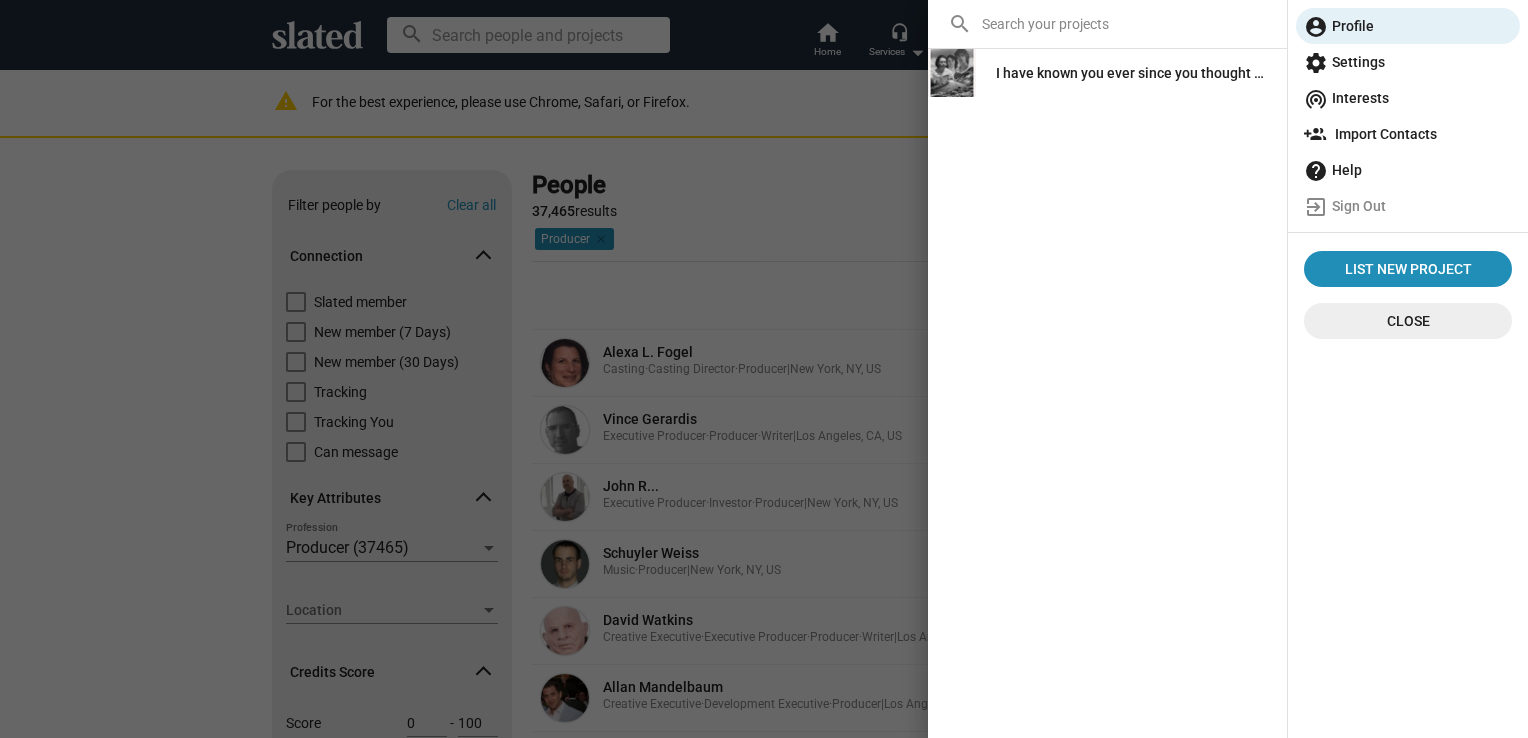click on "I have known you ever since you thought of me" 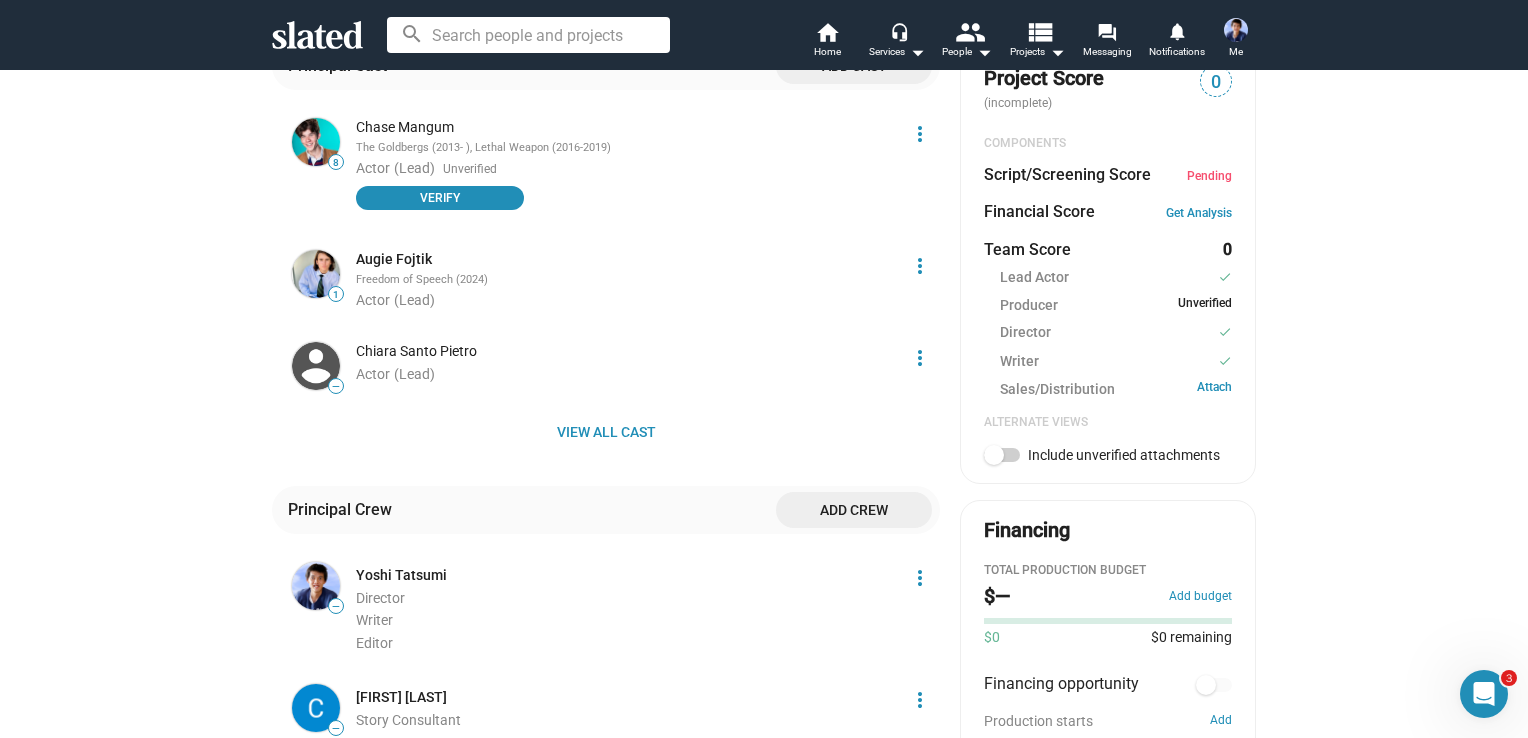 scroll, scrollTop: 748, scrollLeft: 0, axis: vertical 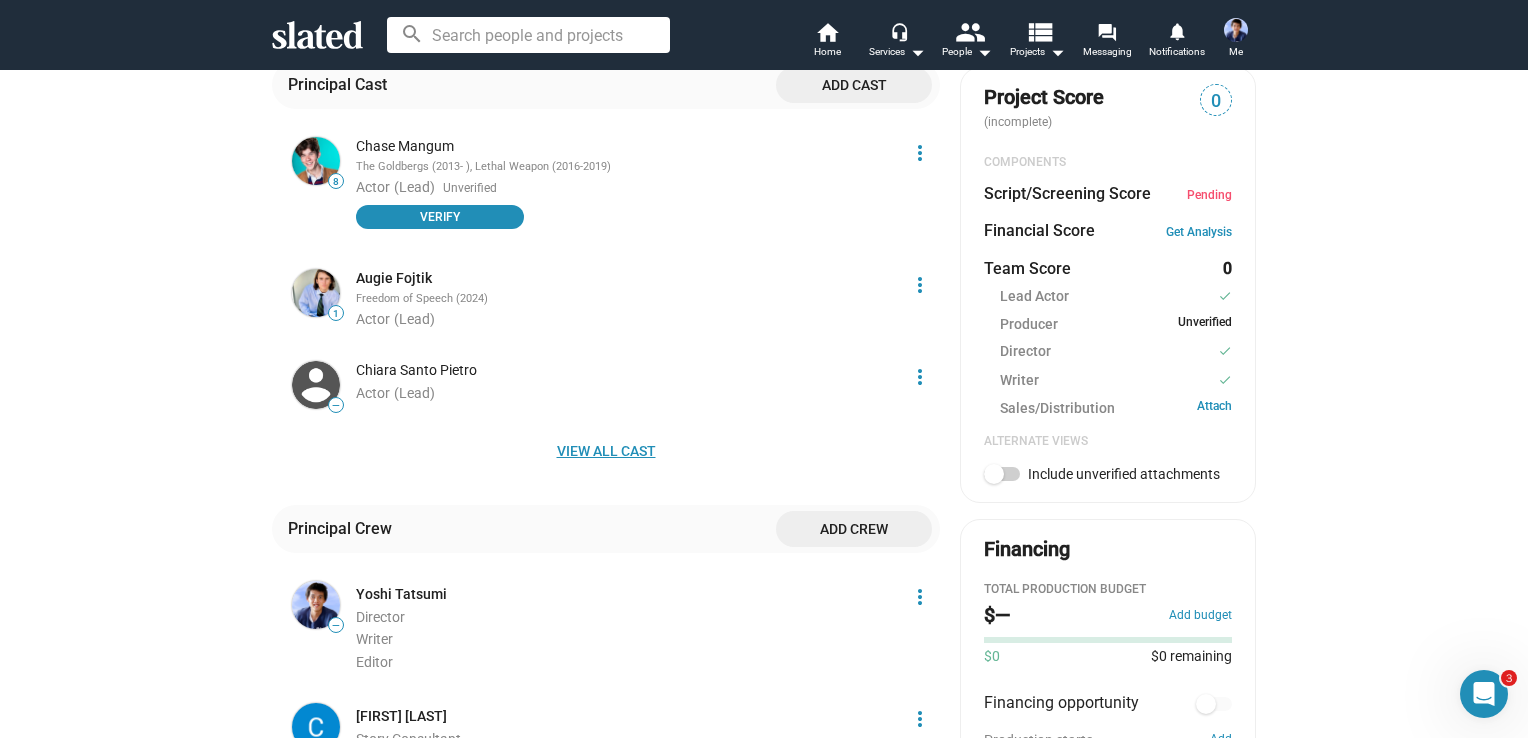 click on "View all cast" 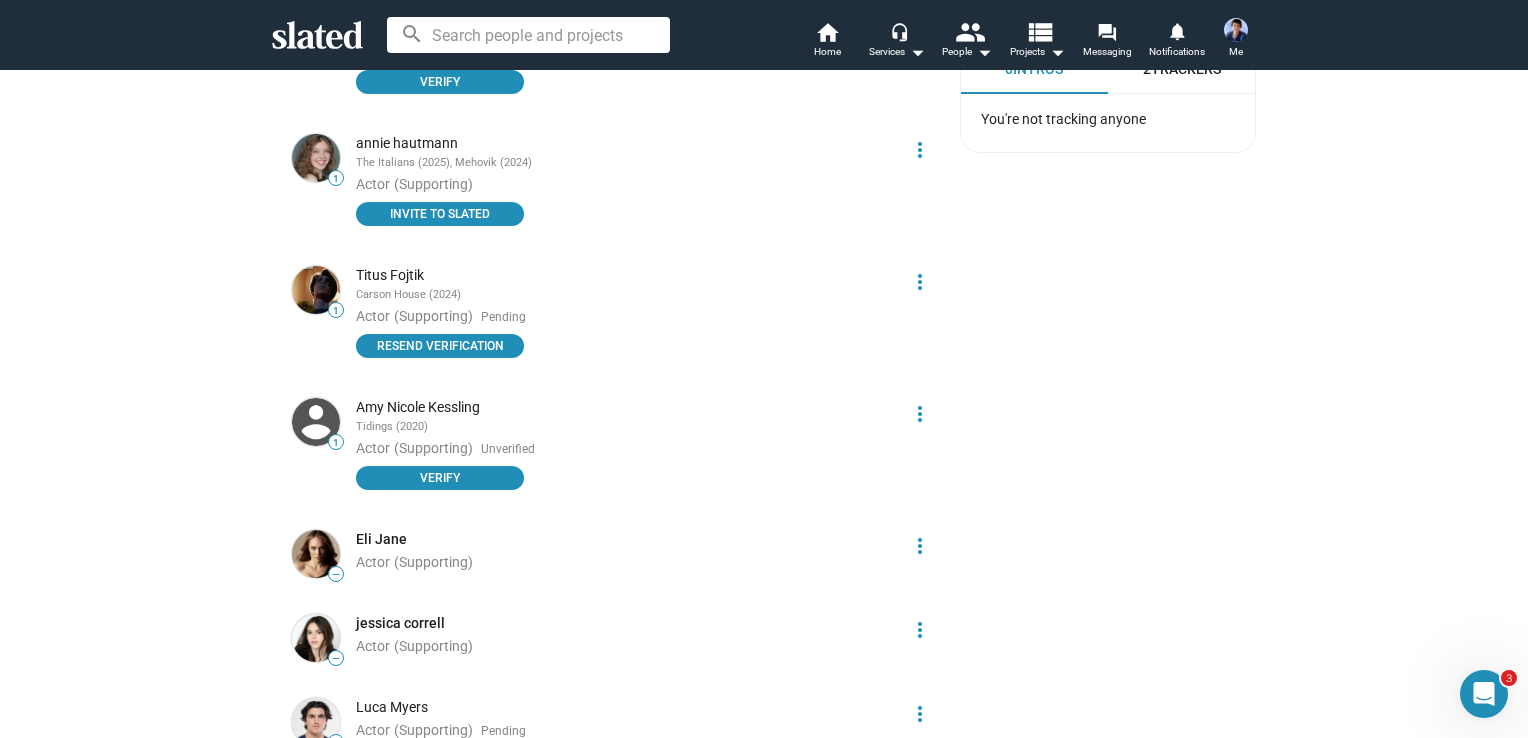 scroll, scrollTop: 1648, scrollLeft: 0, axis: vertical 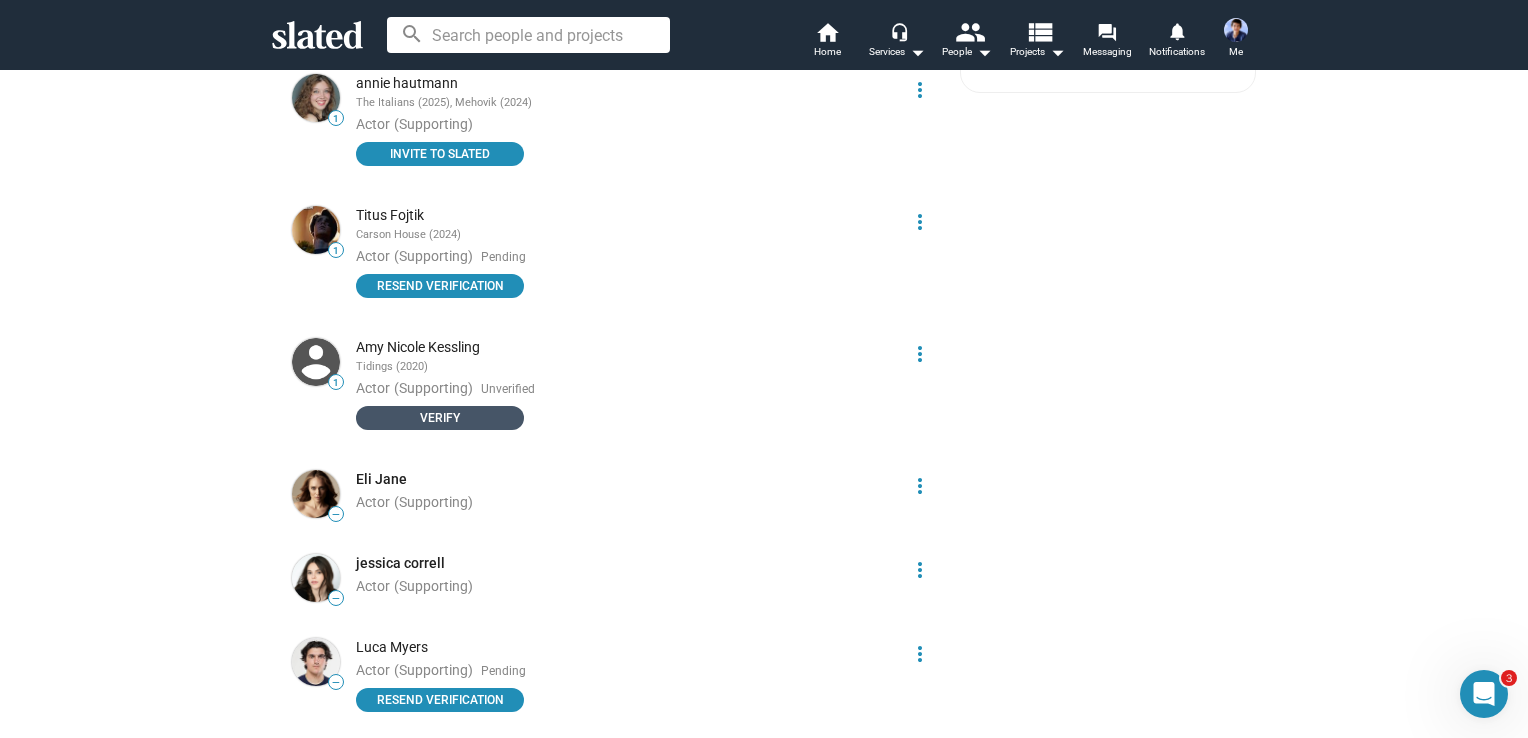 click on "Verify" 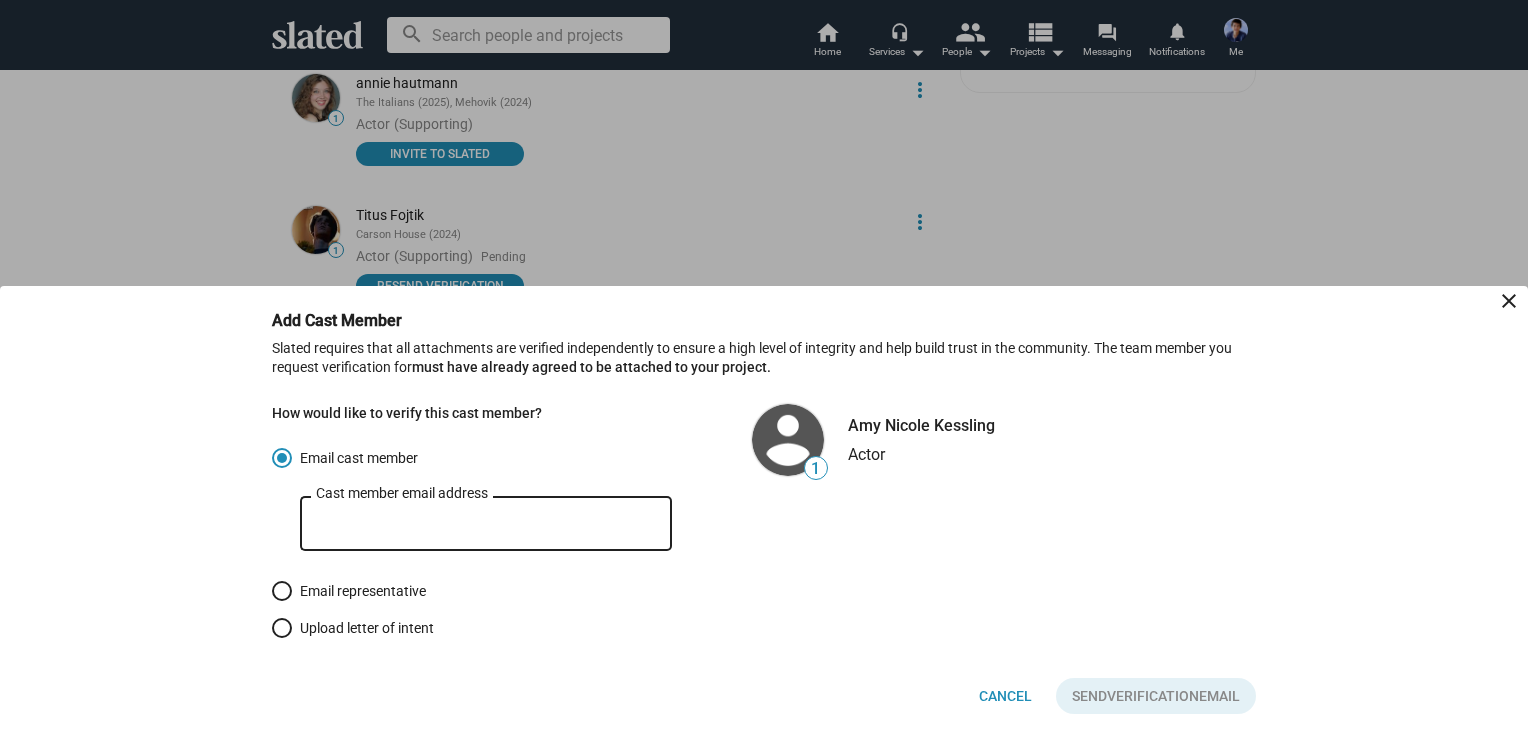 drag, startPoint x: 556, startPoint y: 529, endPoint x: 553, endPoint y: 518, distance: 11.401754 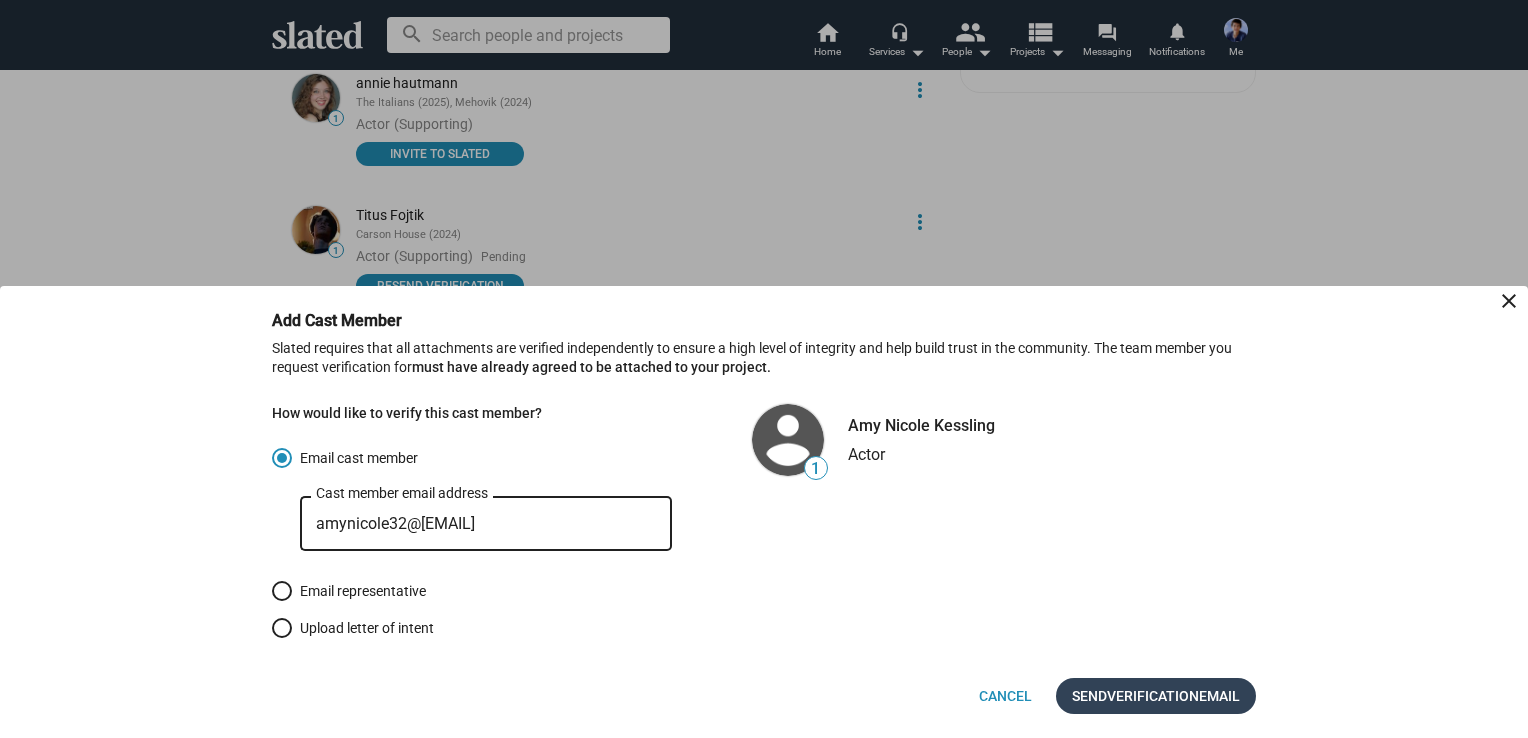 type on "amynicole32@icloud.com" 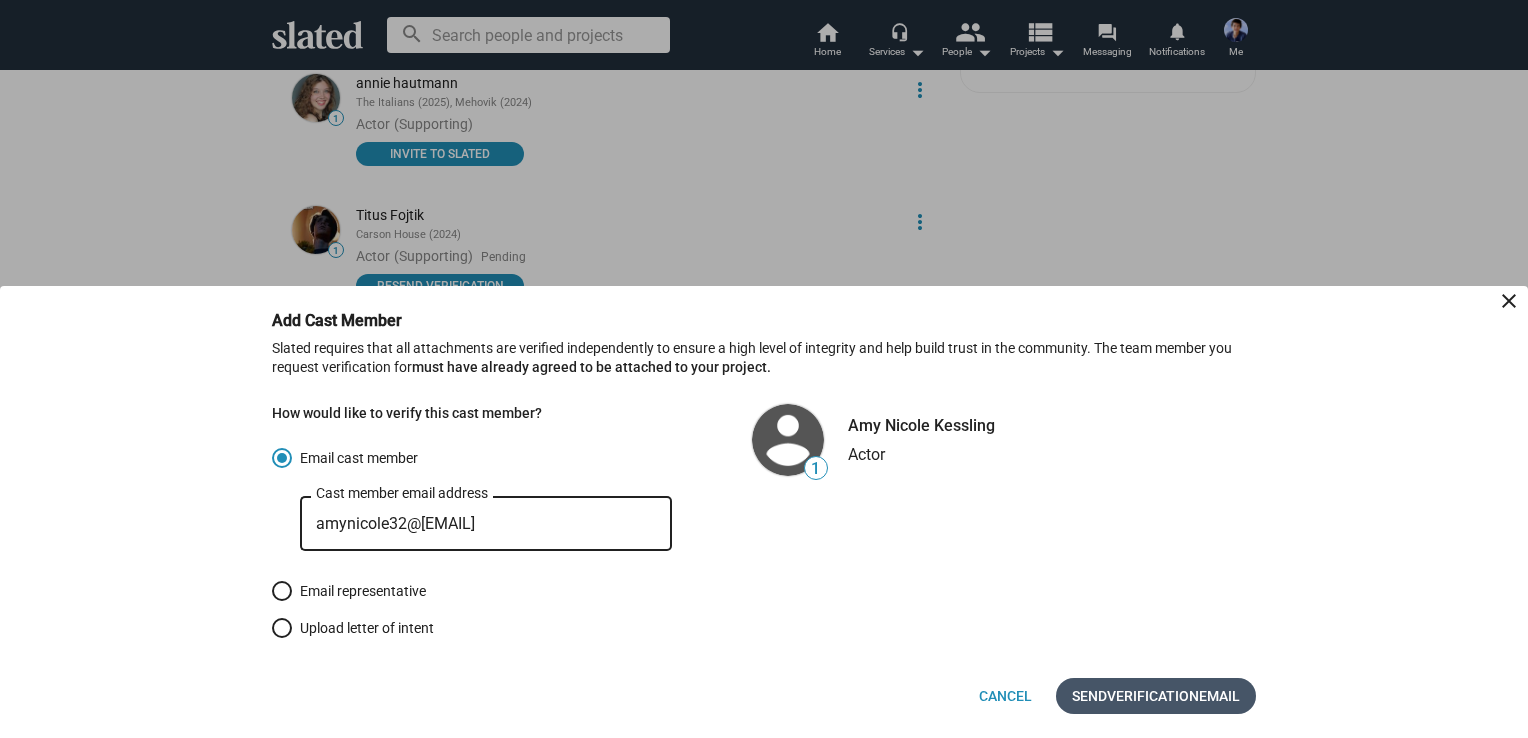 click on "Verification" at bounding box center [1153, 696] 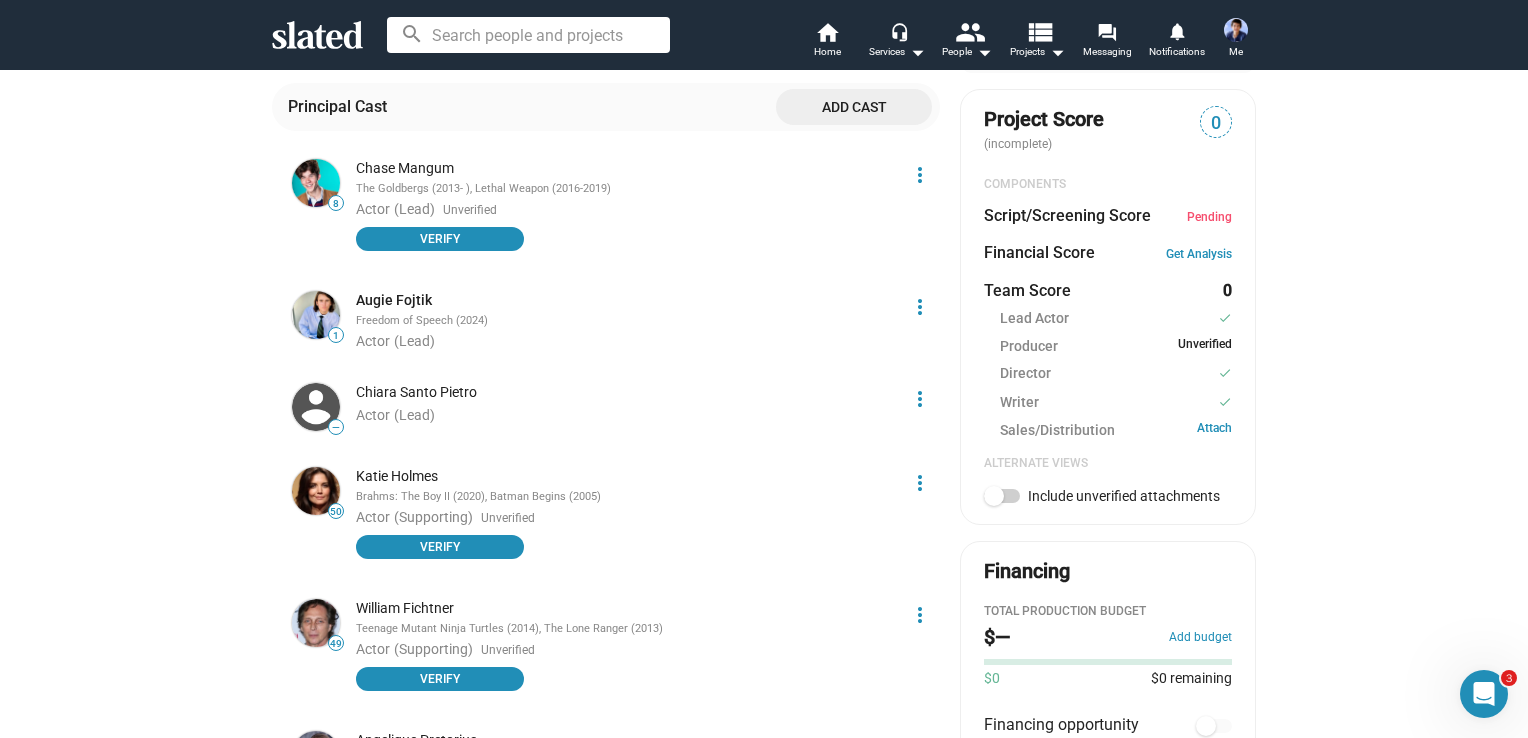 scroll, scrollTop: 1048, scrollLeft: 0, axis: vertical 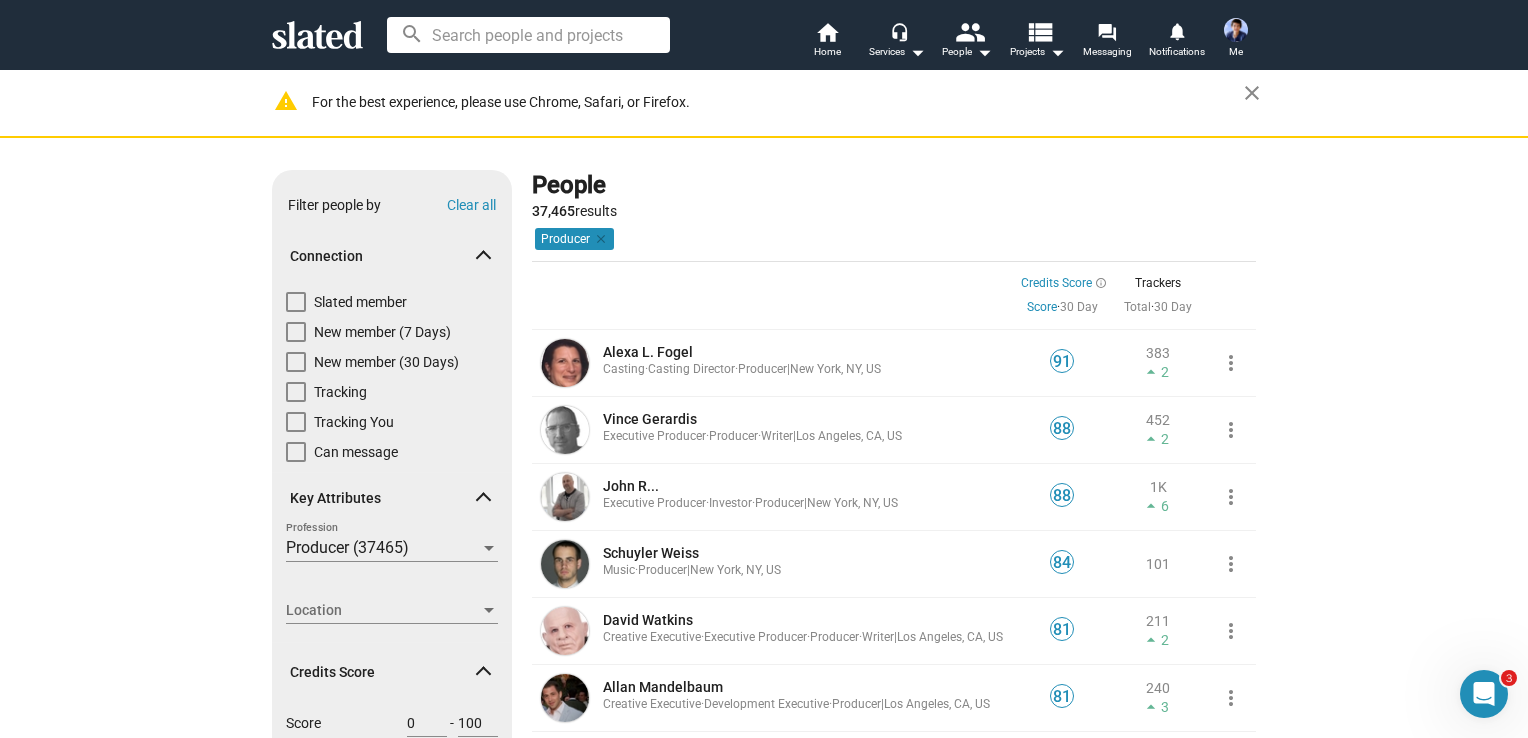 click at bounding box center (1236, 30) 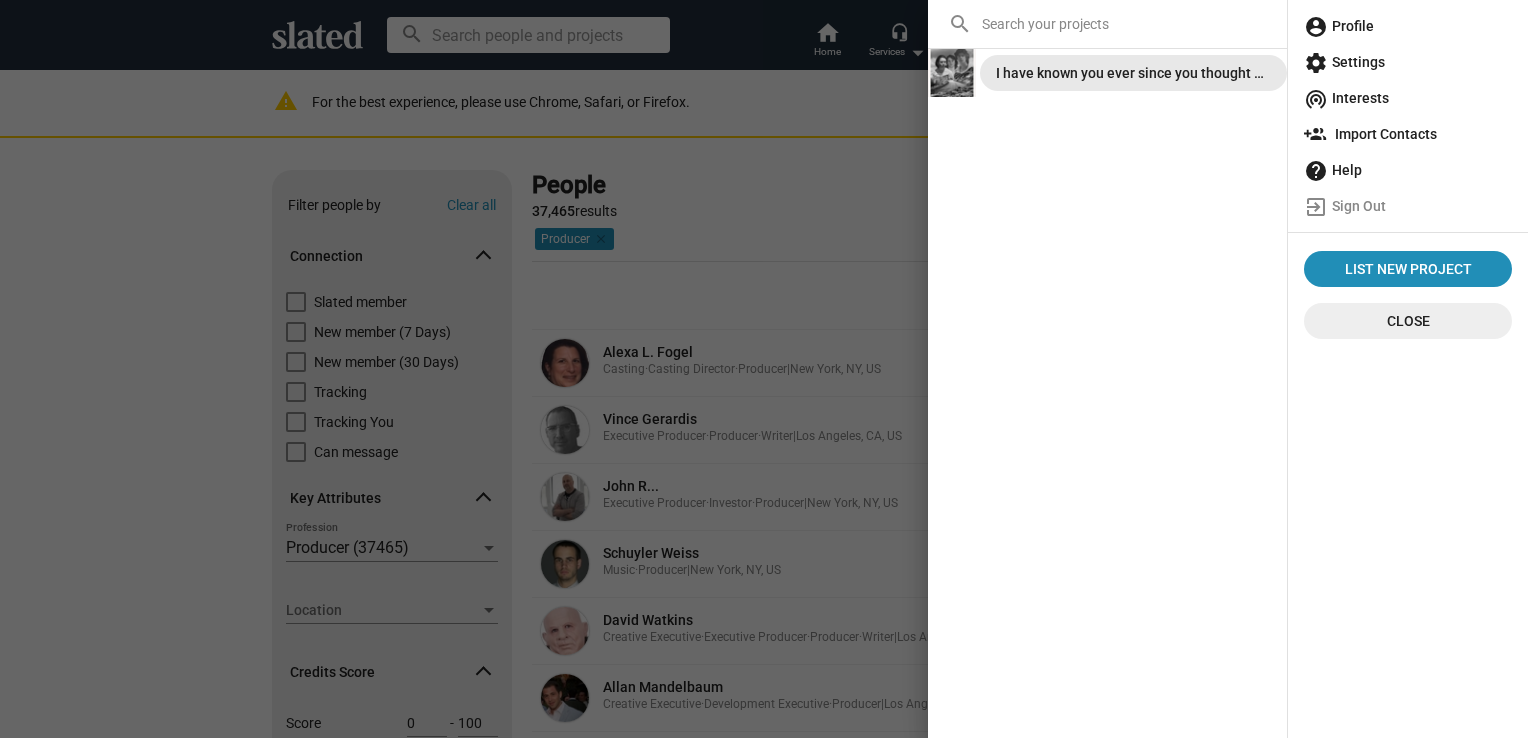 click on "I have known you ever since you thought of me" 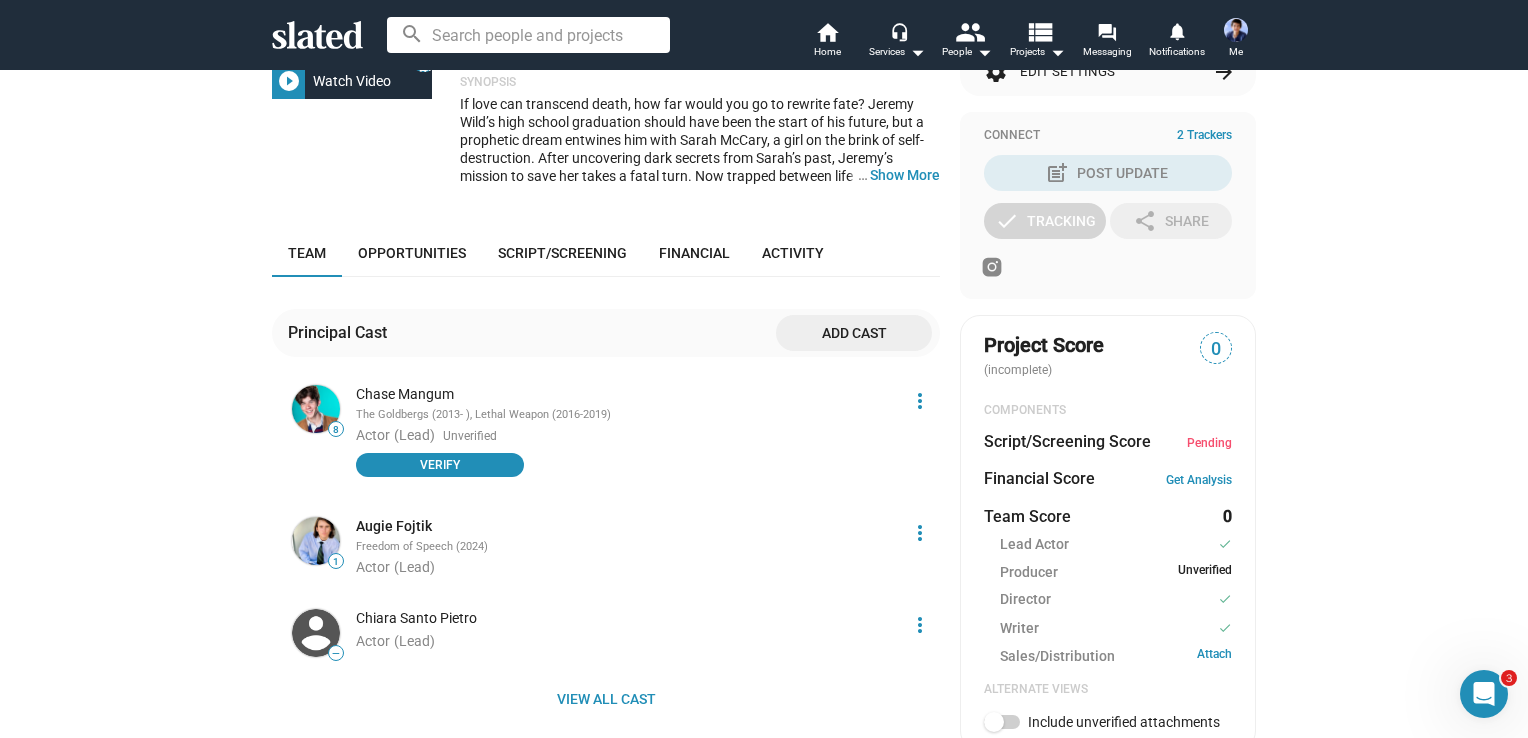scroll, scrollTop: 1000, scrollLeft: 0, axis: vertical 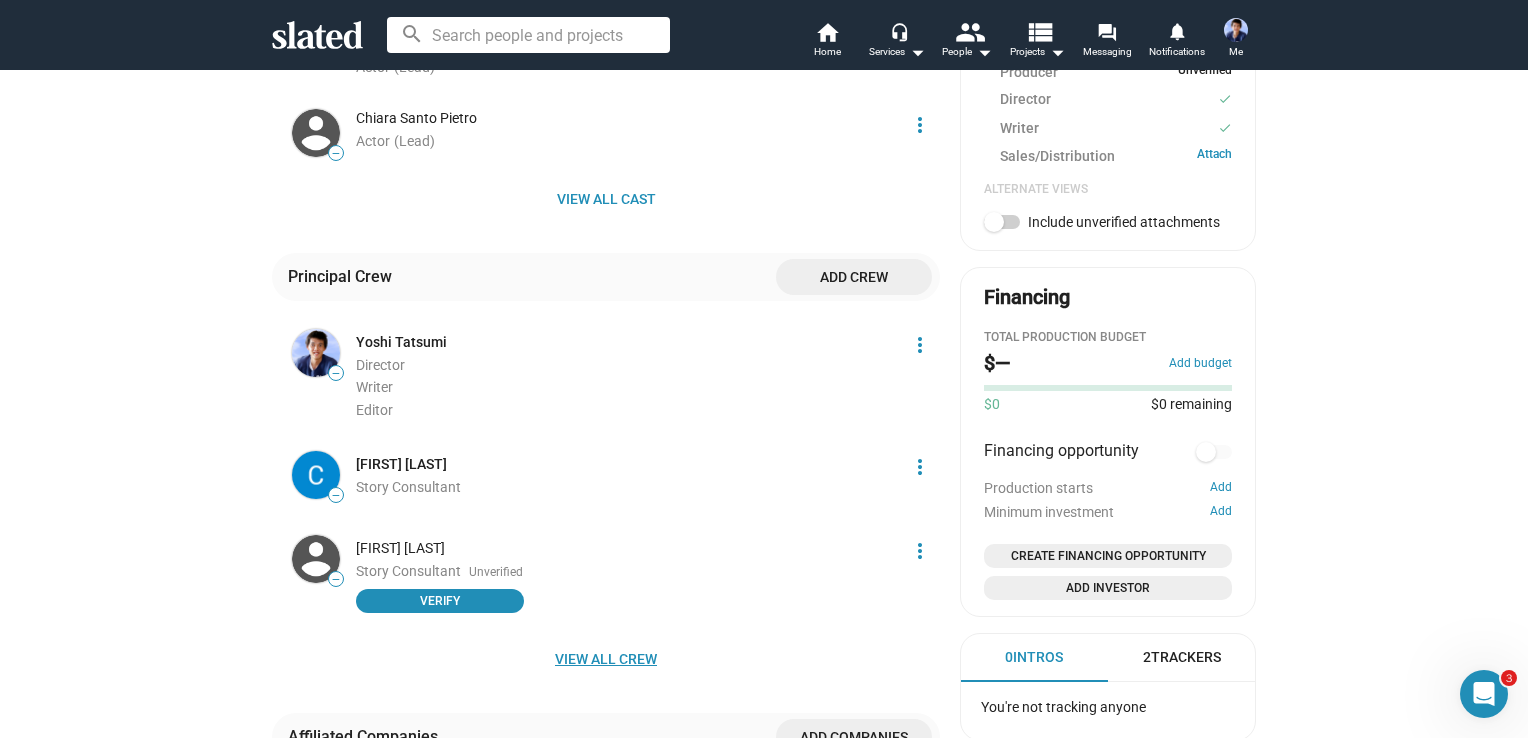click on "View all crew" 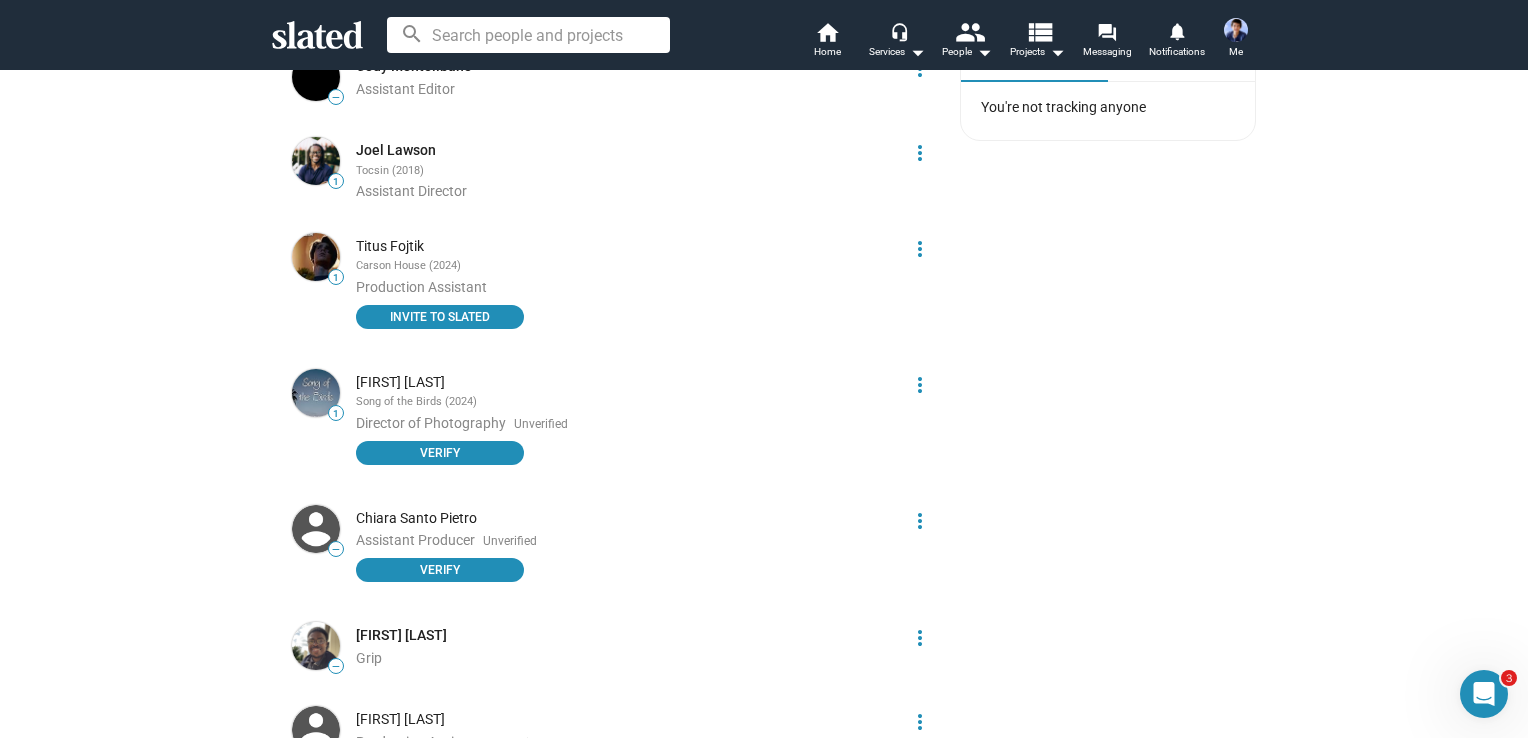scroll, scrollTop: 1200, scrollLeft: 0, axis: vertical 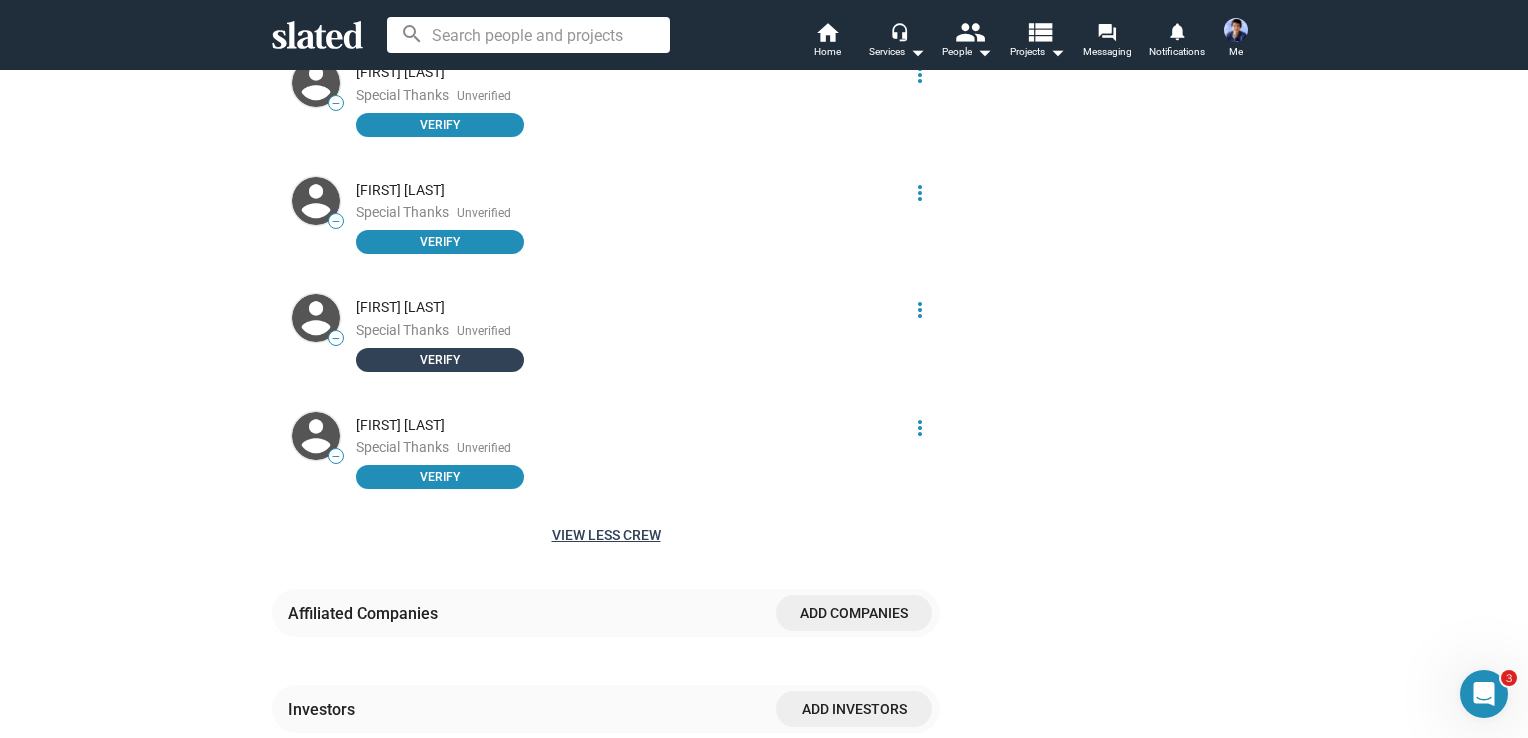 click on "Special Thanks Unverified Verify" 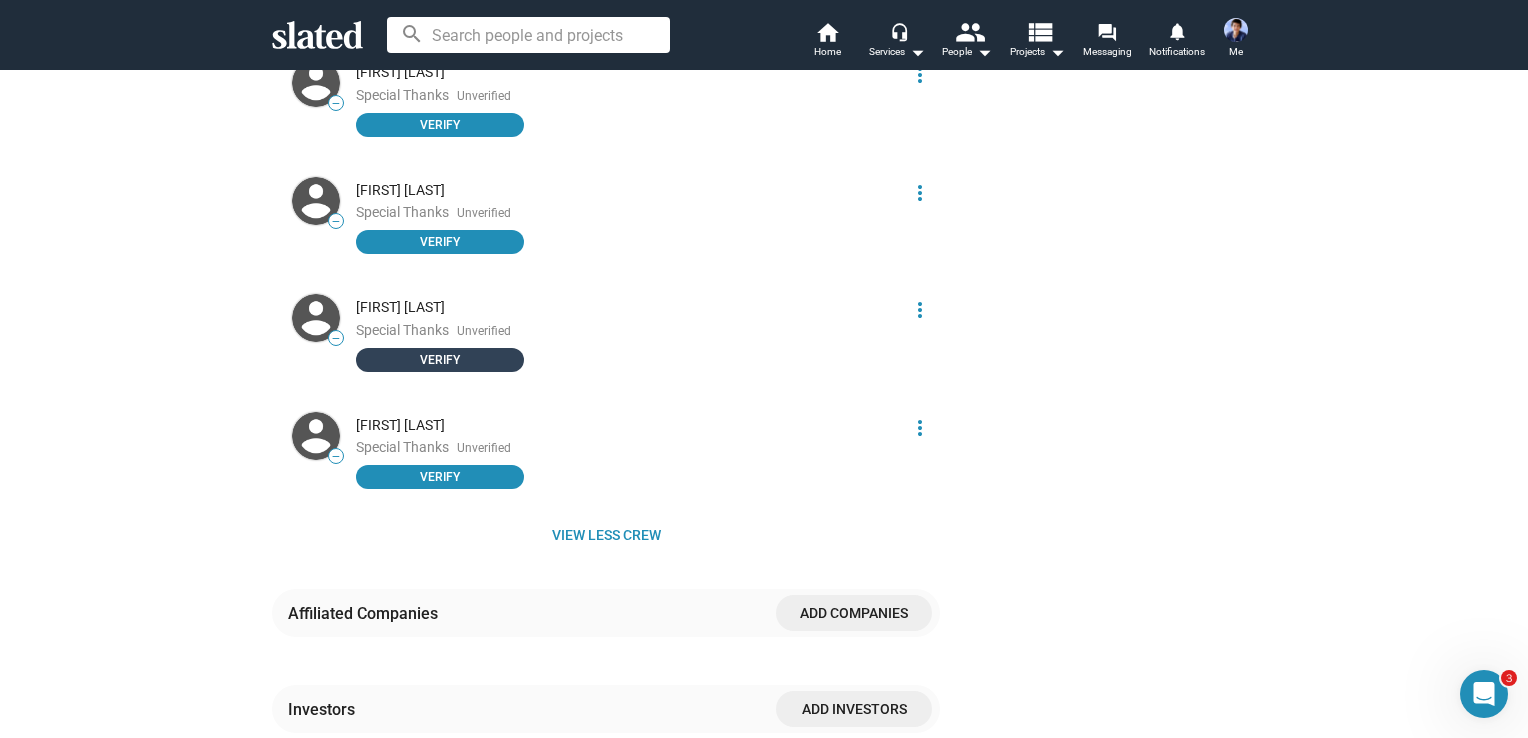click on "Verify" 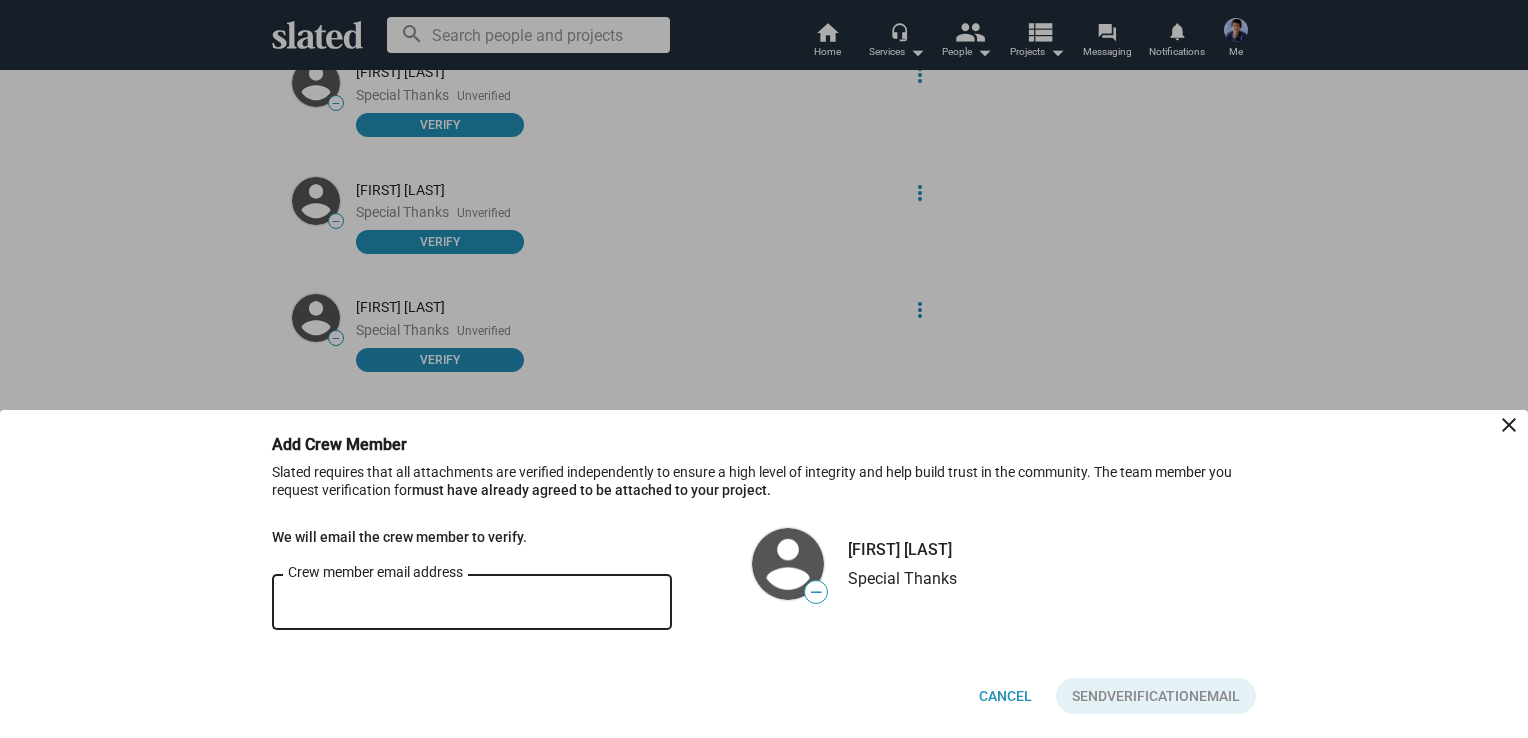 click on "Crew member email address" at bounding box center [472, 603] 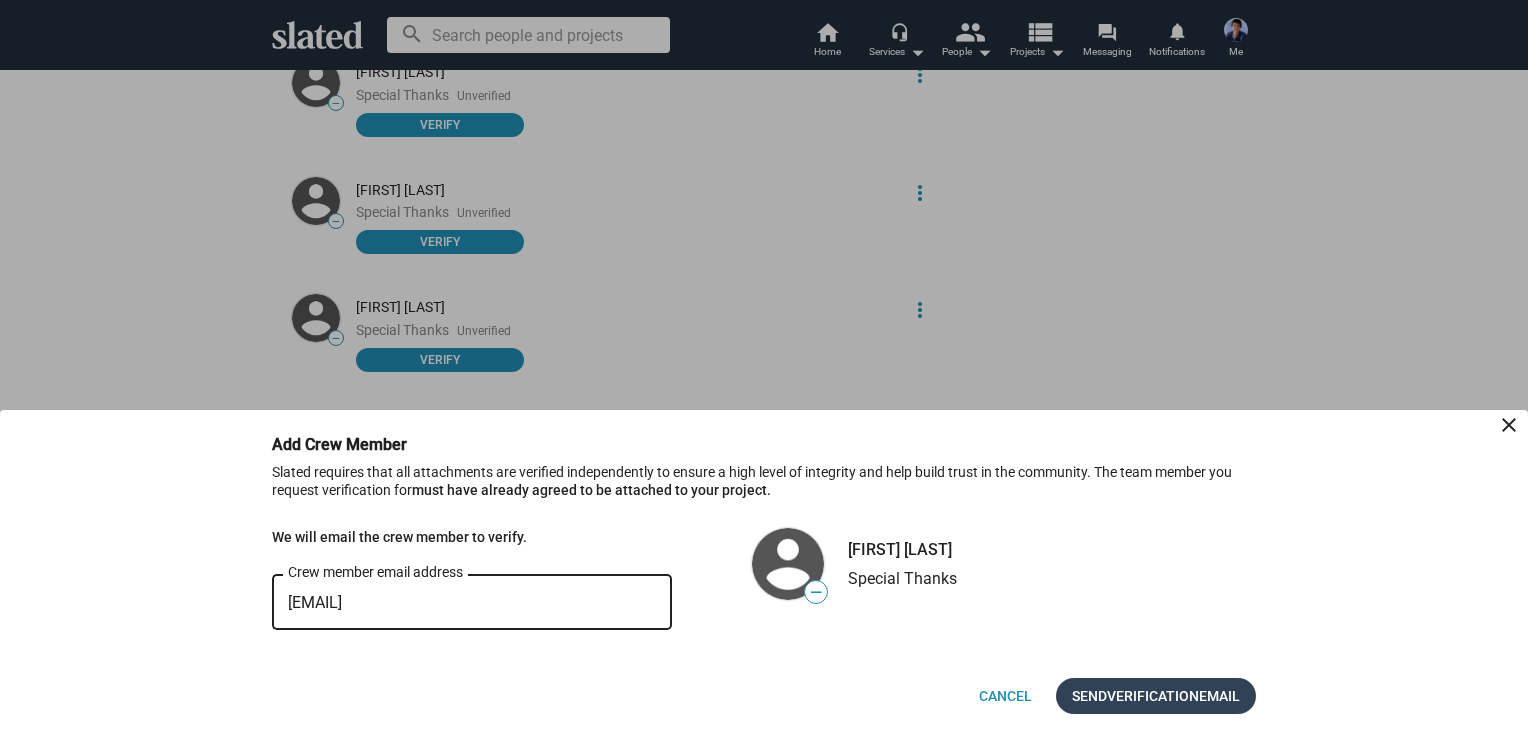 type on "gabrielsettimio@gmail.com" 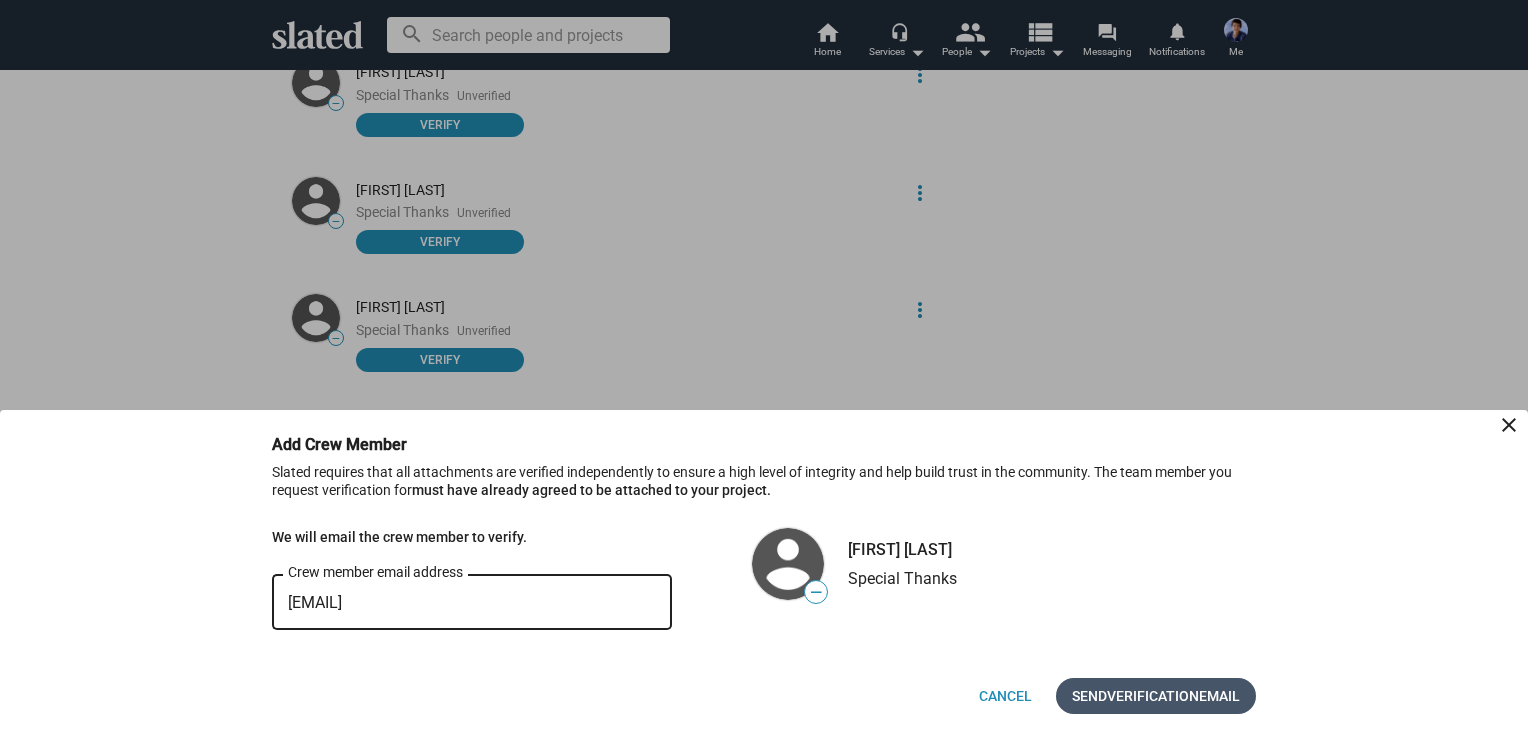 click on "Verification" at bounding box center [1153, 696] 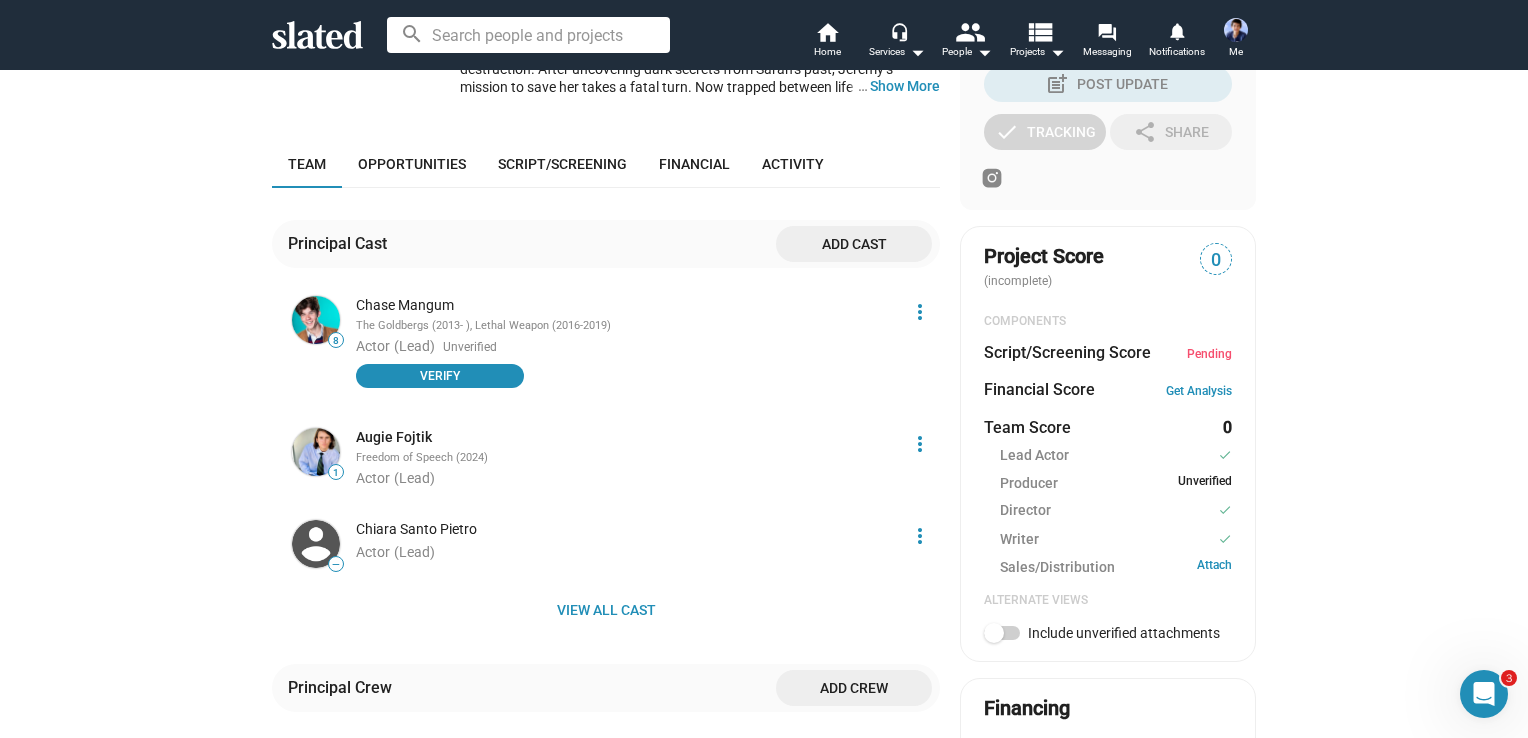 scroll, scrollTop: 600, scrollLeft: 0, axis: vertical 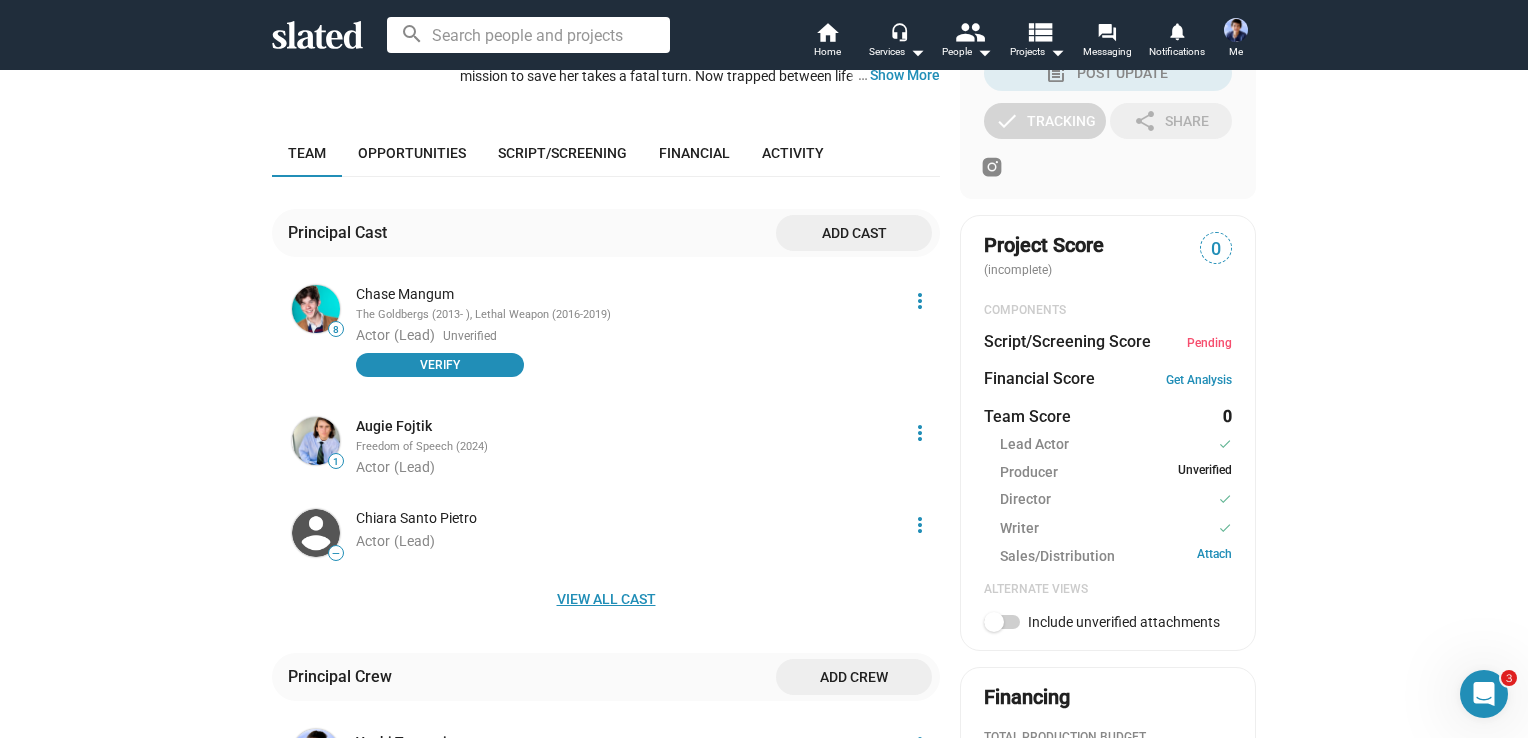 click on "View all cast" 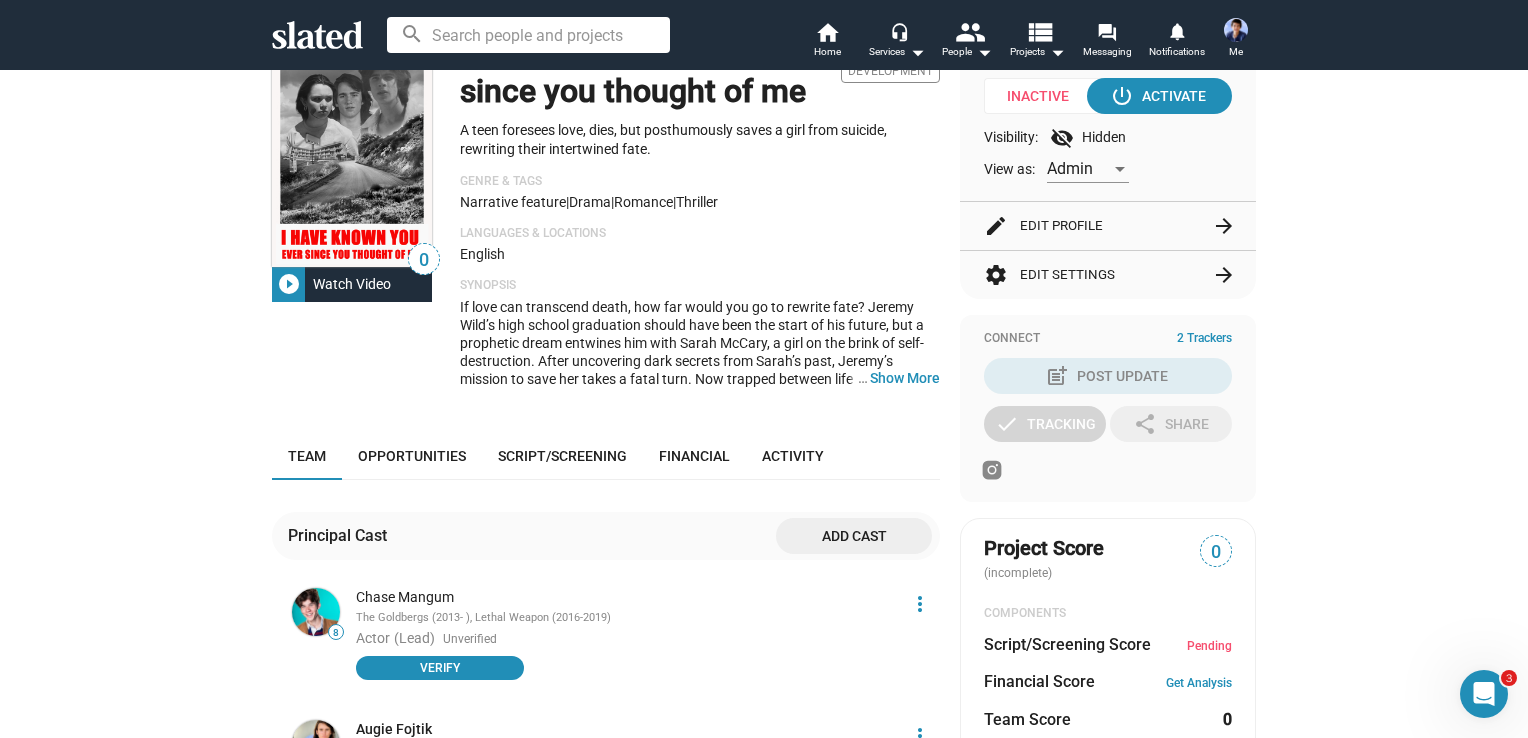 scroll, scrollTop: 300, scrollLeft: 0, axis: vertical 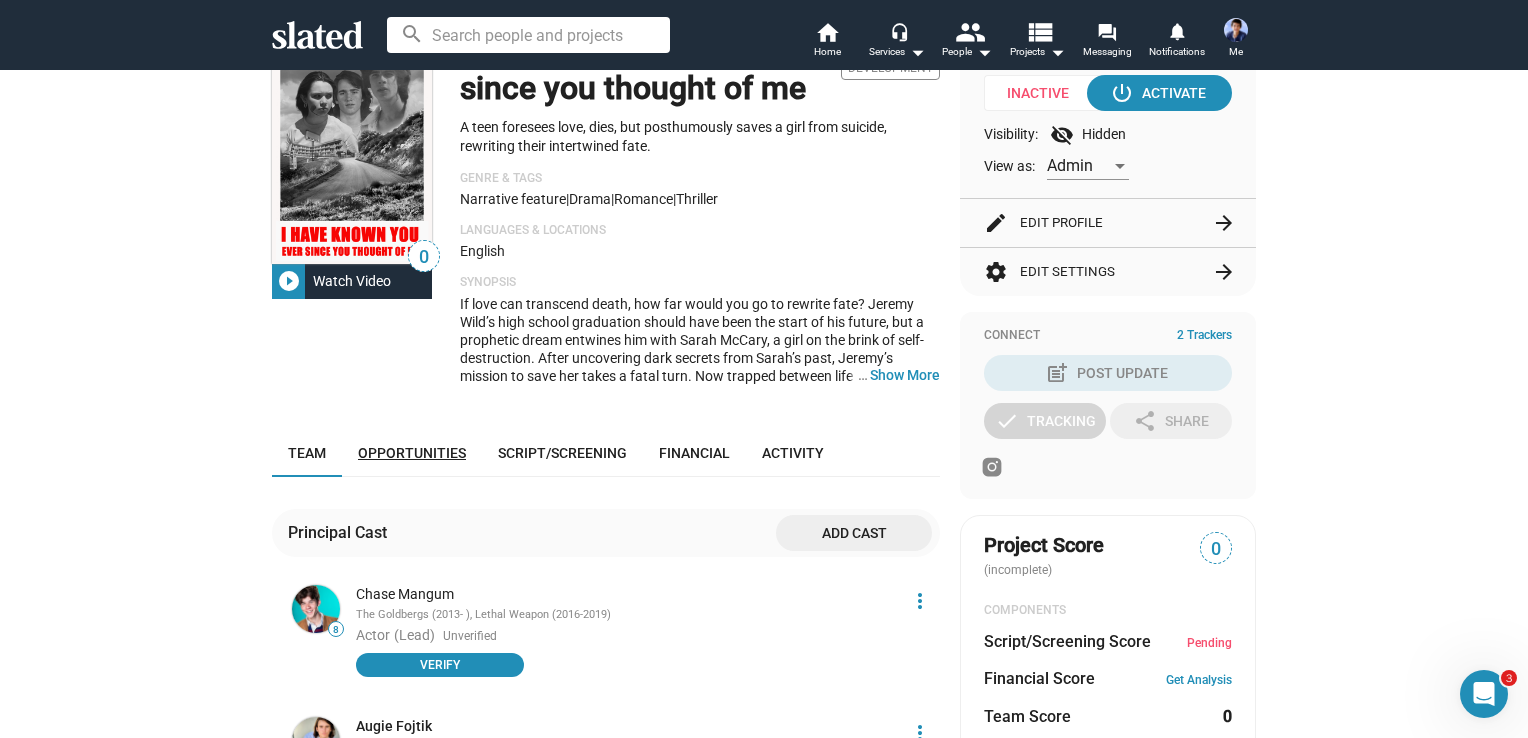 click on "Opportunities" at bounding box center [412, 453] 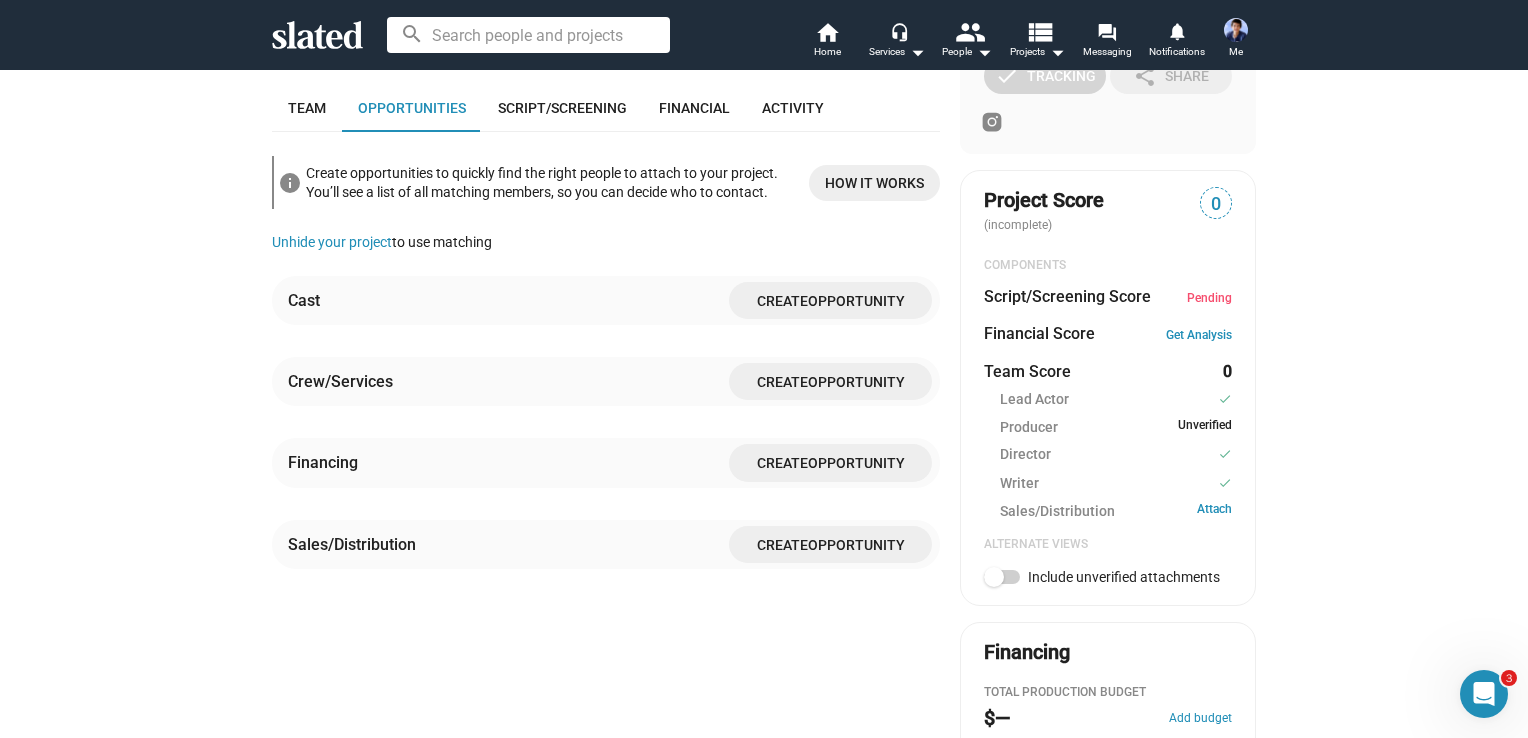 scroll, scrollTop: 660, scrollLeft: 0, axis: vertical 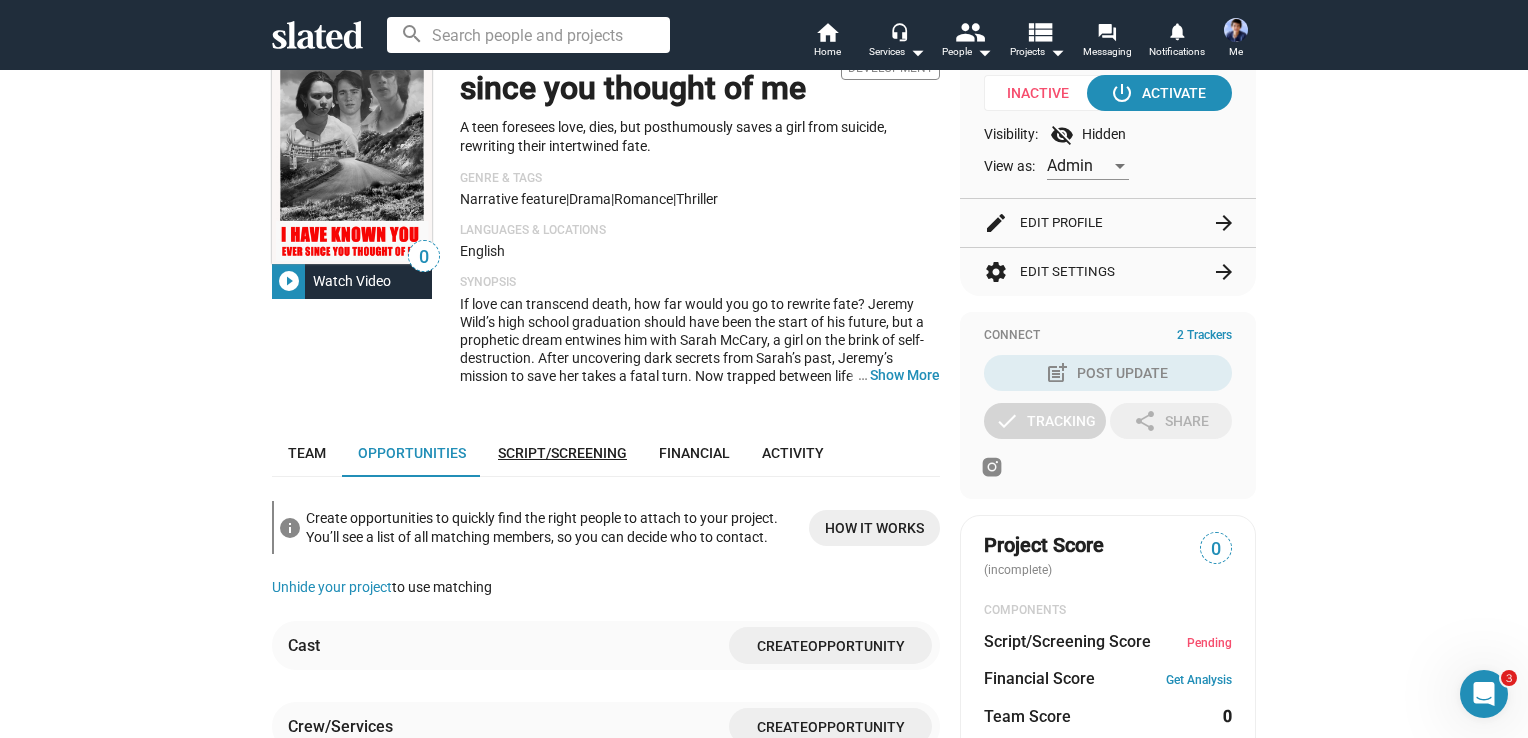 click on "Script/Screening" at bounding box center [562, 453] 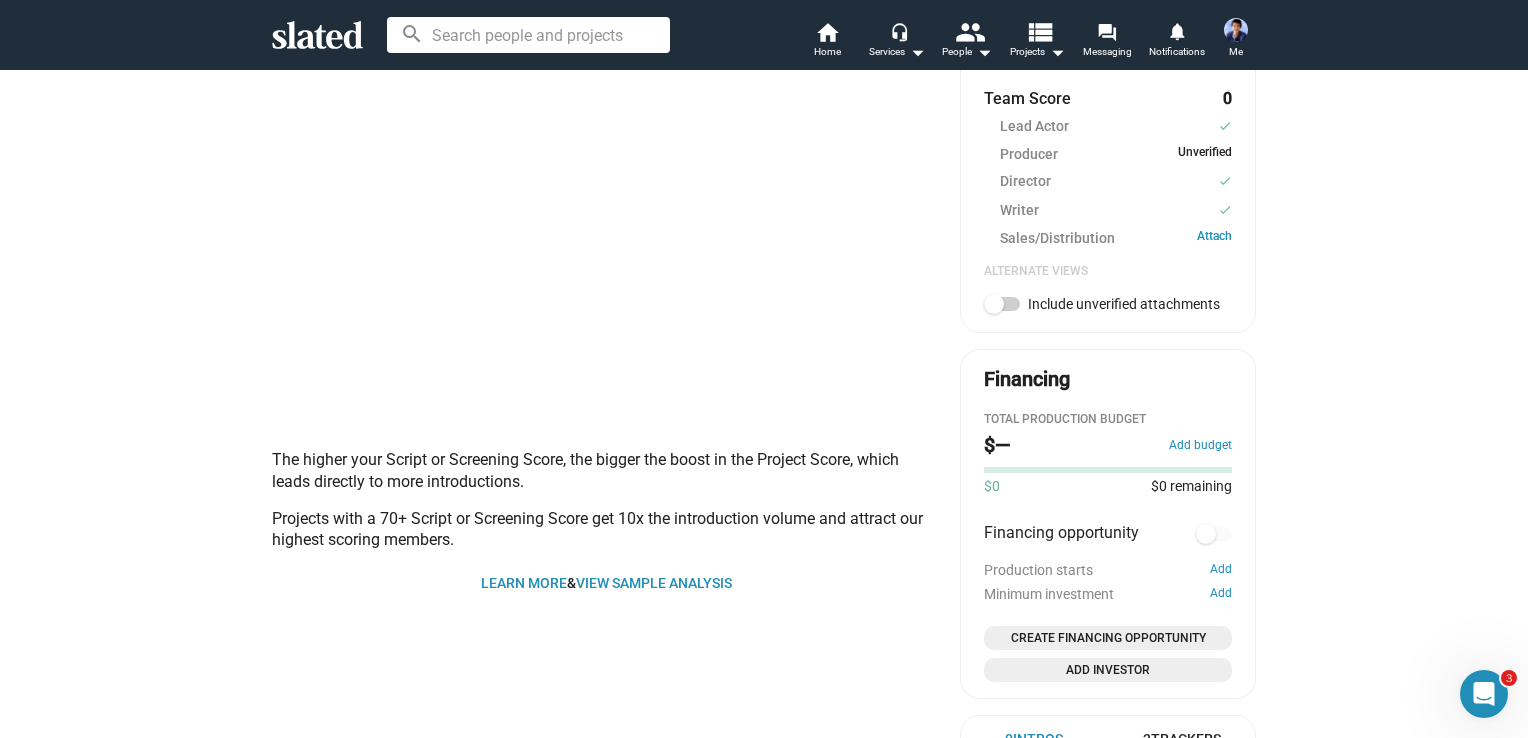 scroll, scrollTop: 760, scrollLeft: 0, axis: vertical 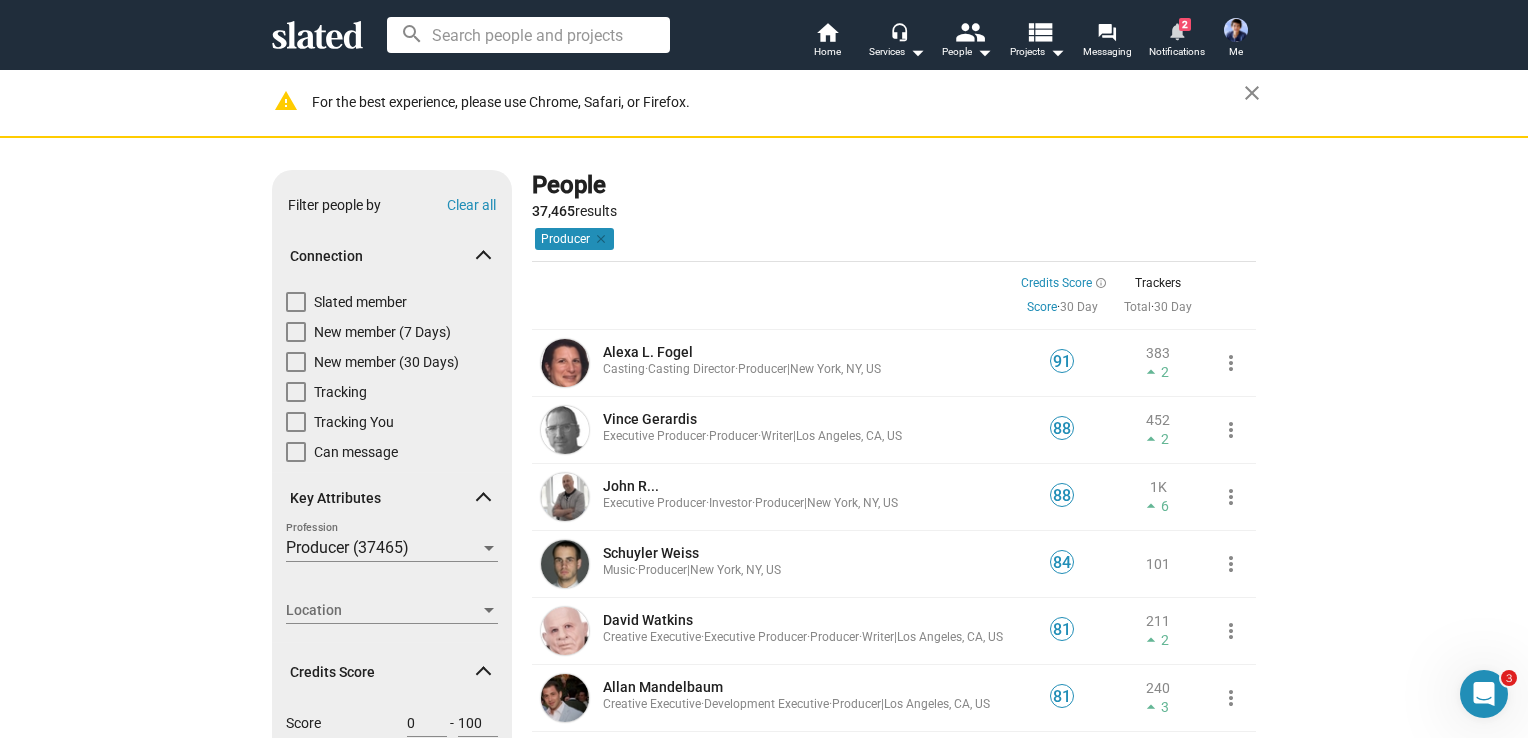click on "Notifications" at bounding box center [1177, 52] 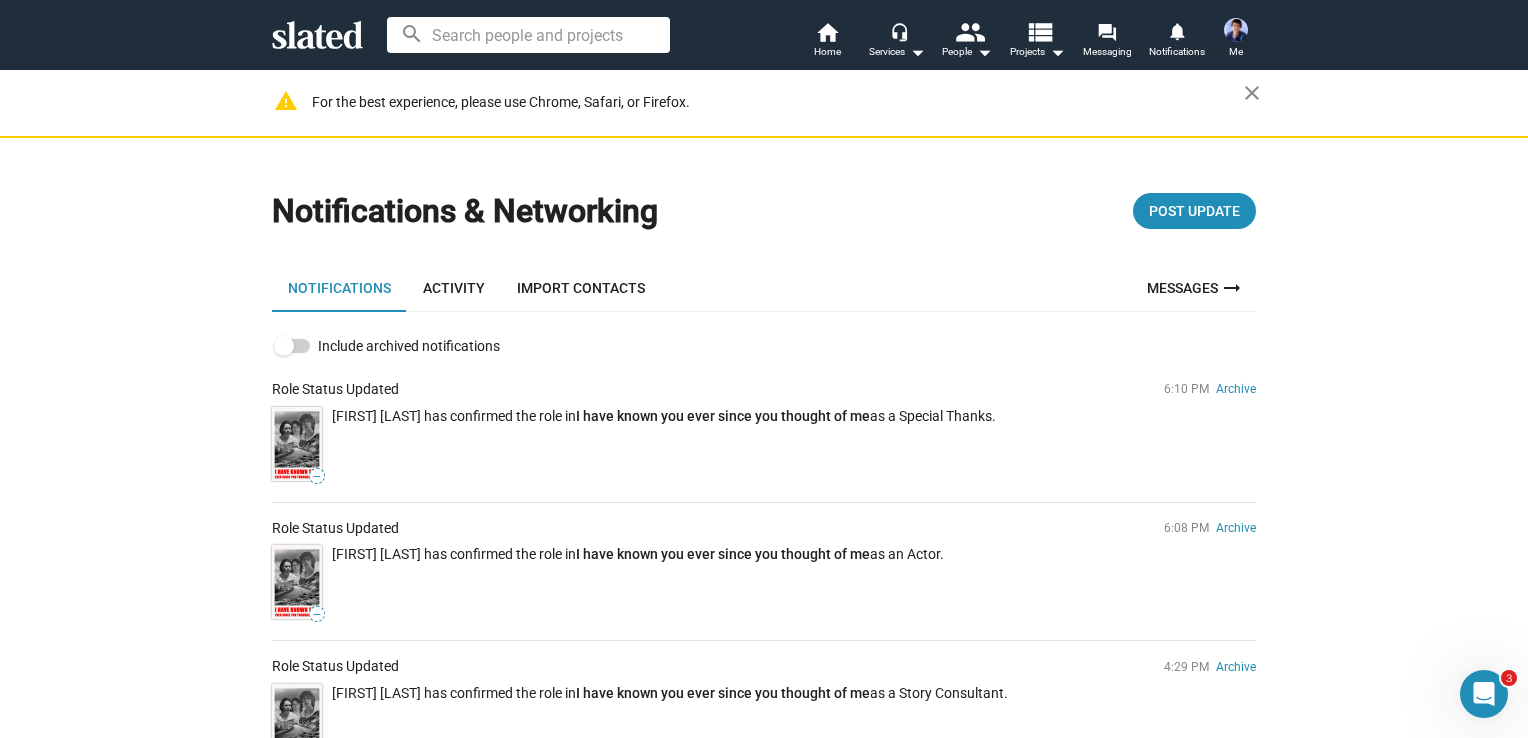 click at bounding box center [1236, 30] 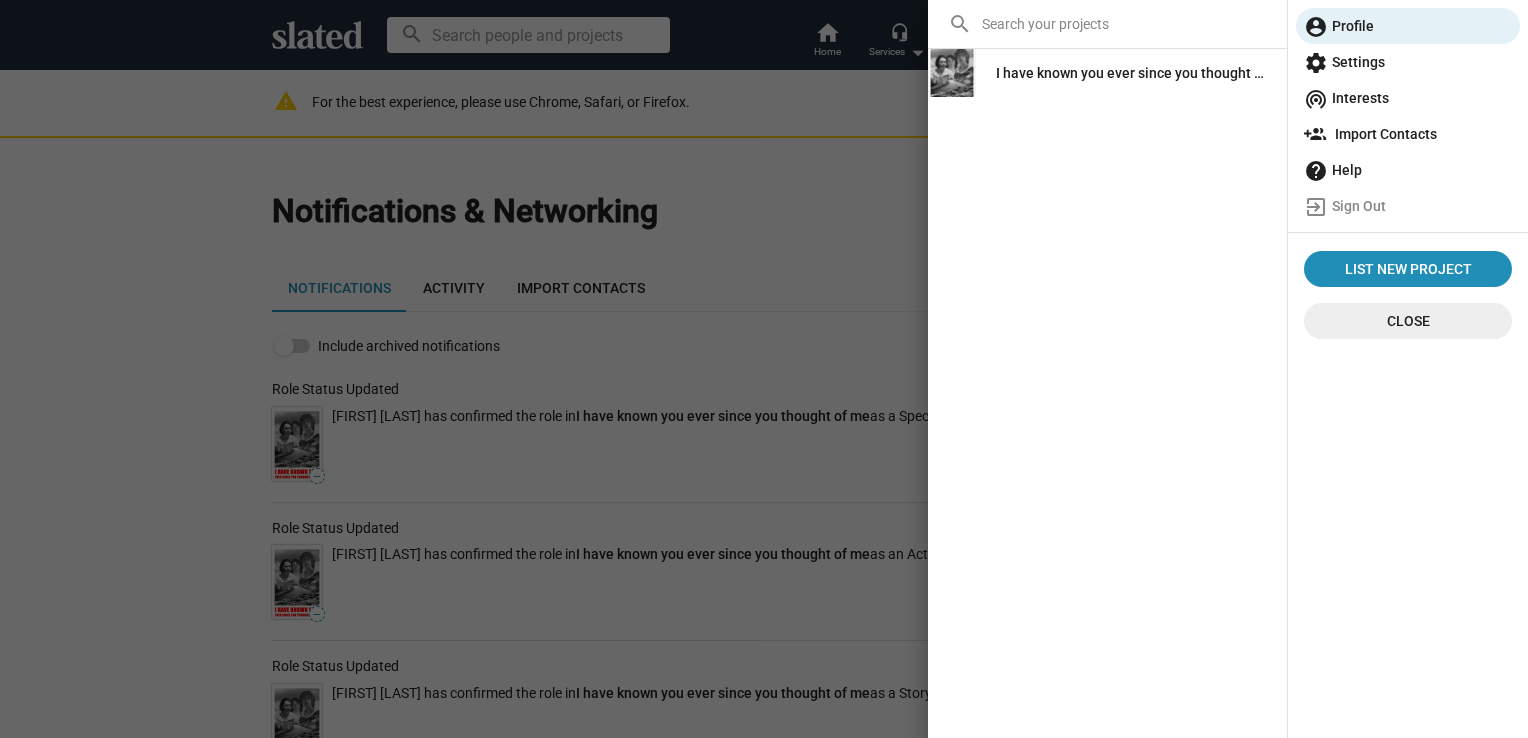 click on "I have known you ever since you thought of me" 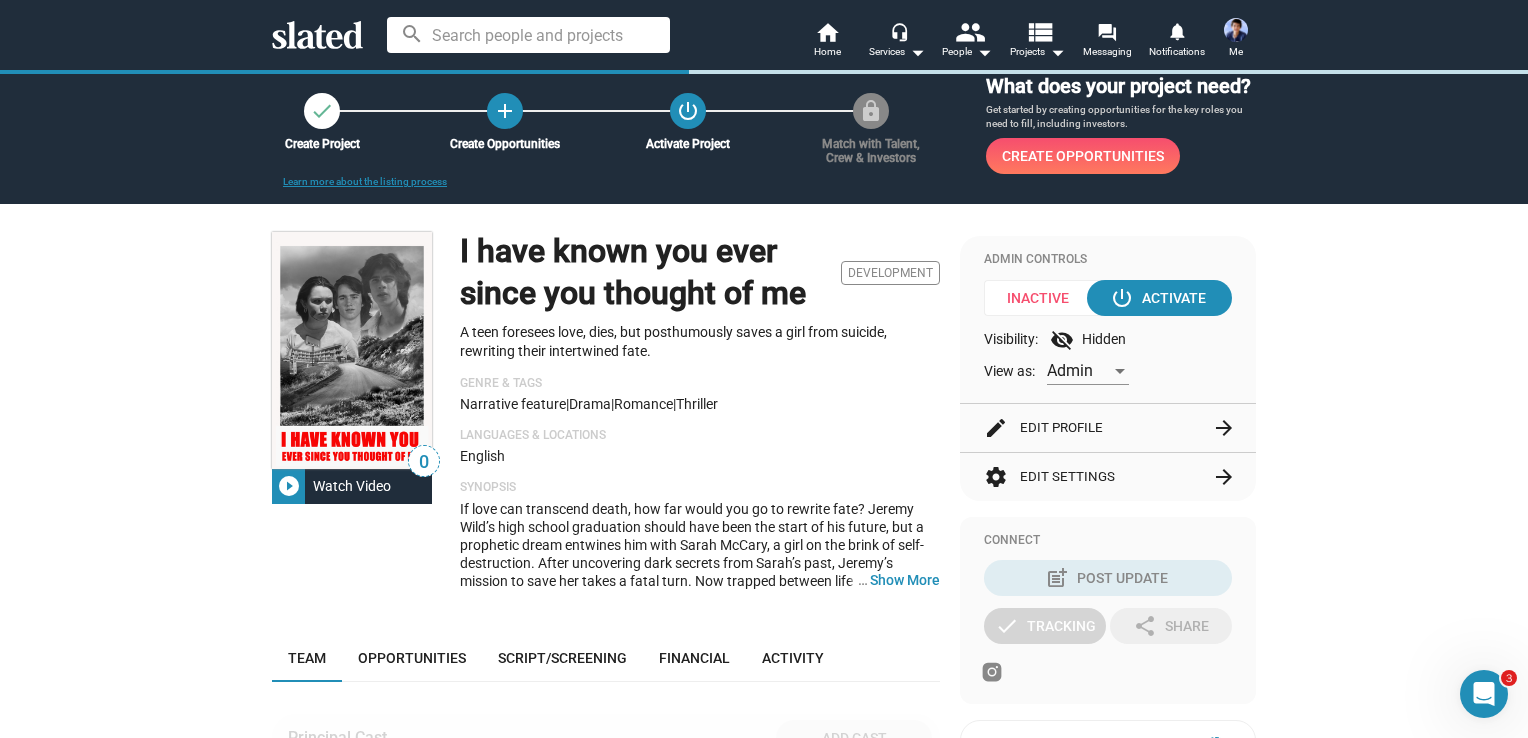 scroll, scrollTop: 700, scrollLeft: 0, axis: vertical 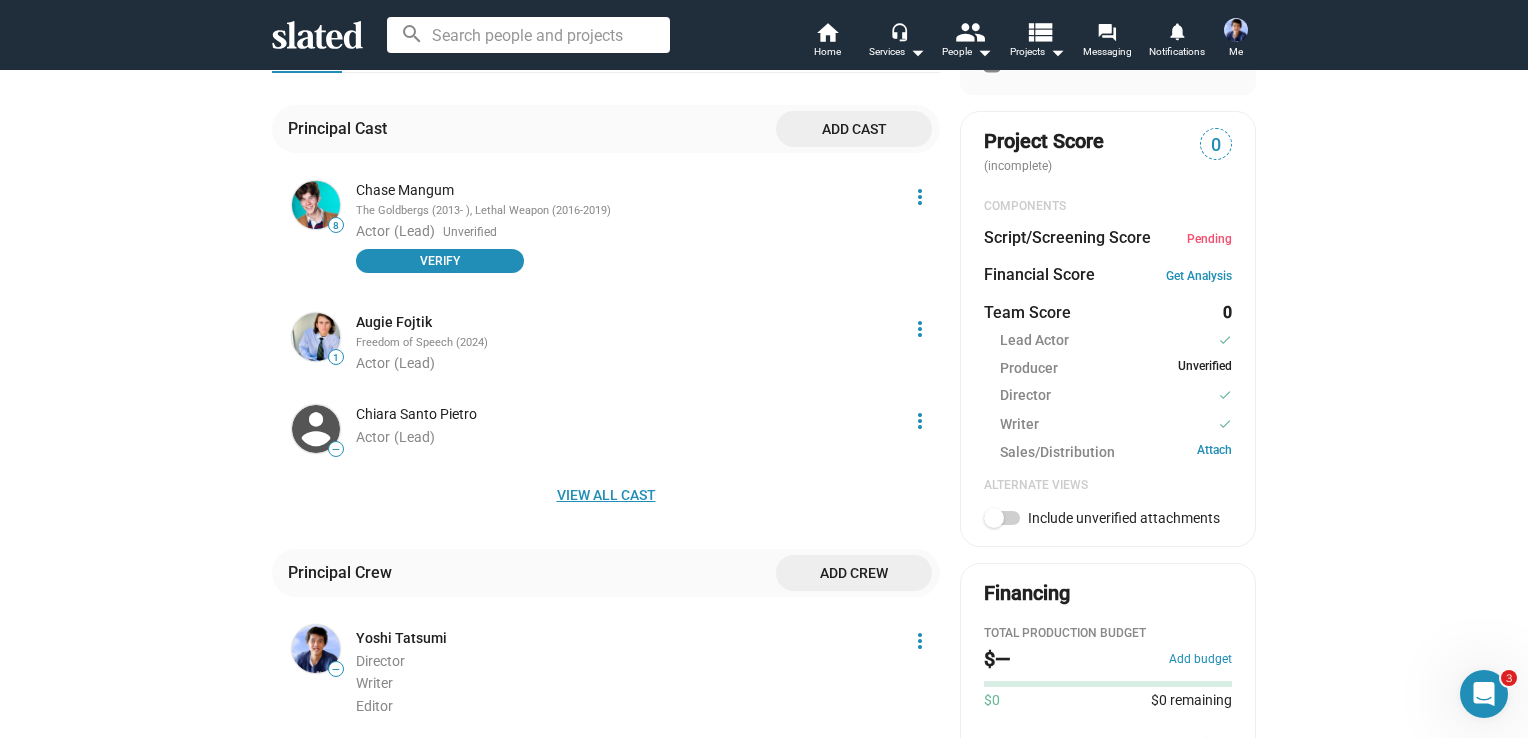 click on "View all cast" 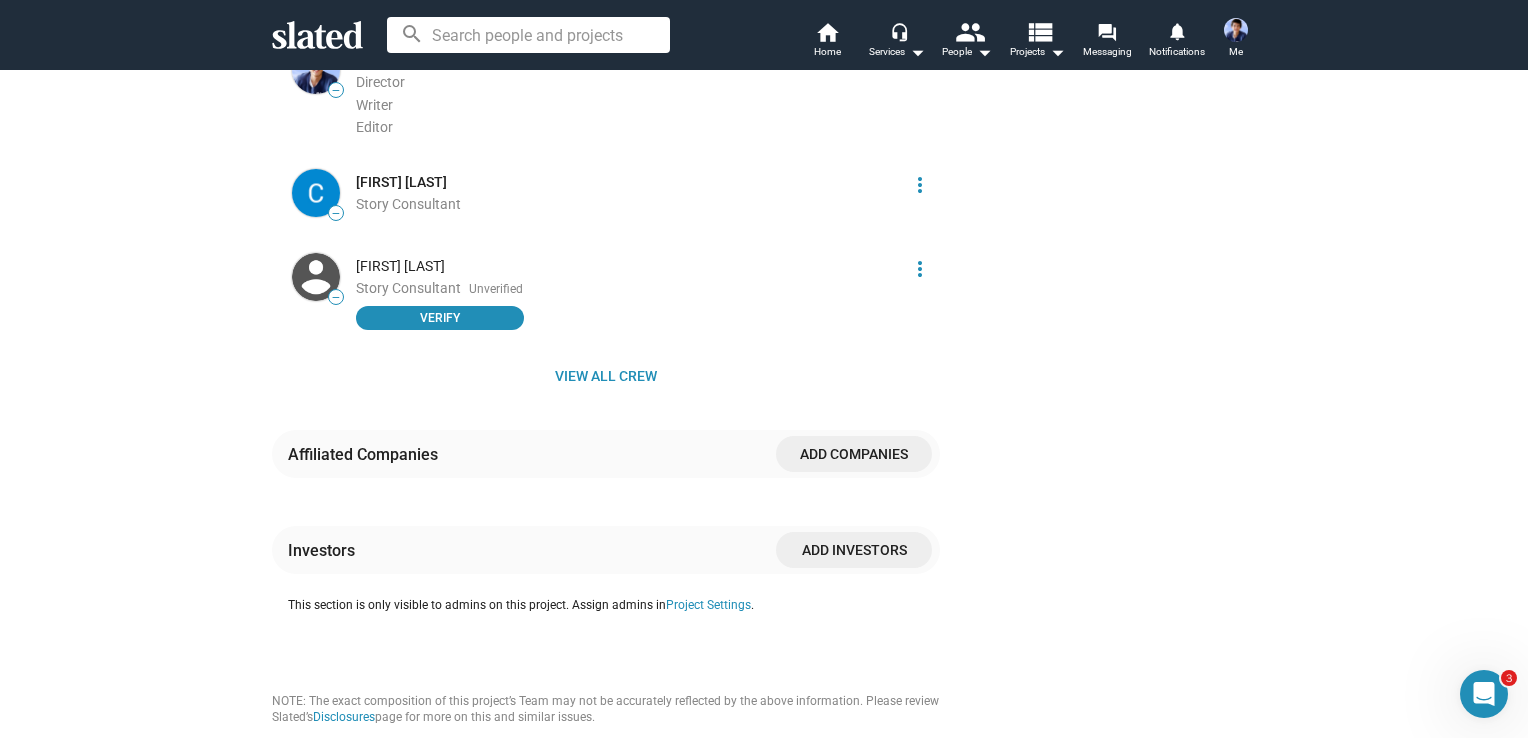 scroll, scrollTop: 2900, scrollLeft: 0, axis: vertical 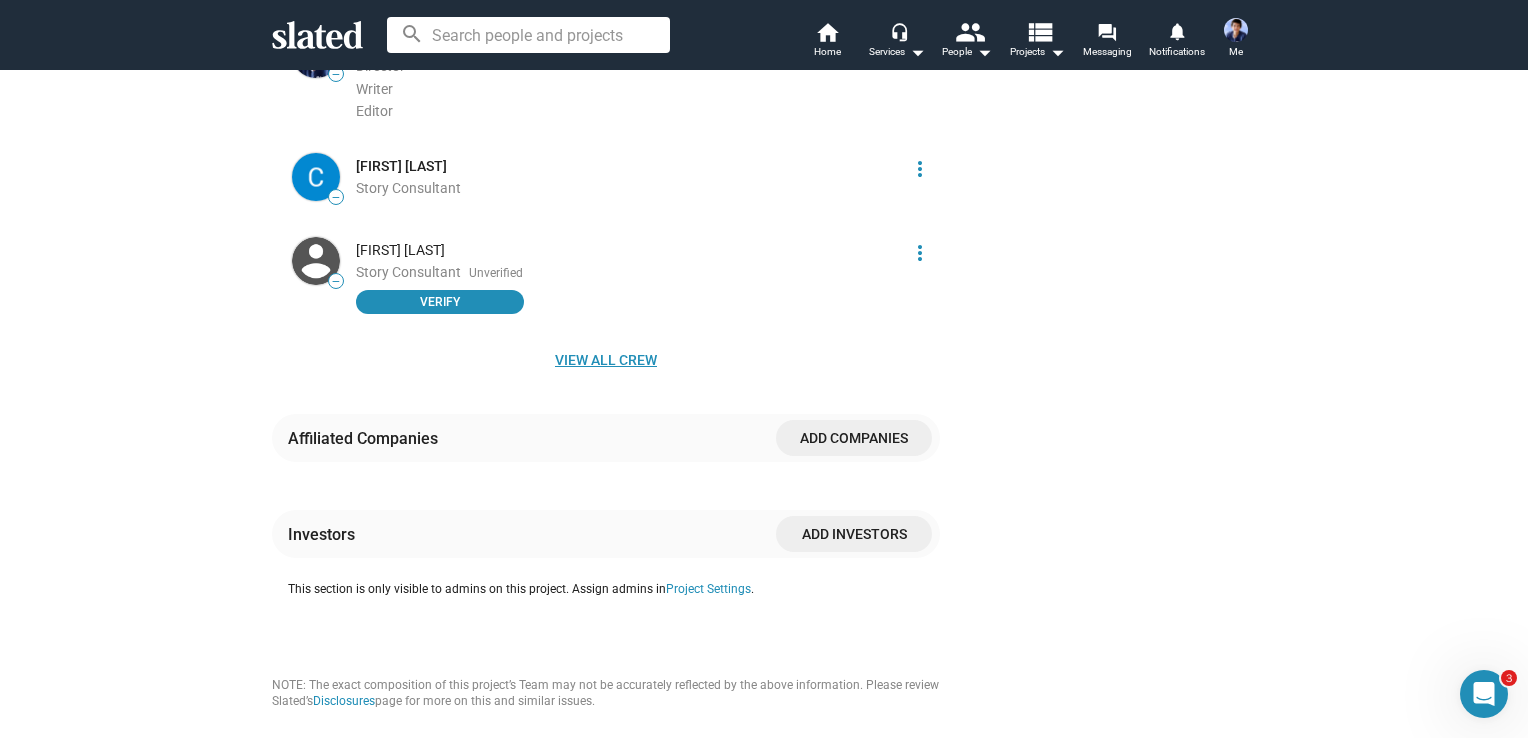 click on "View all crew" 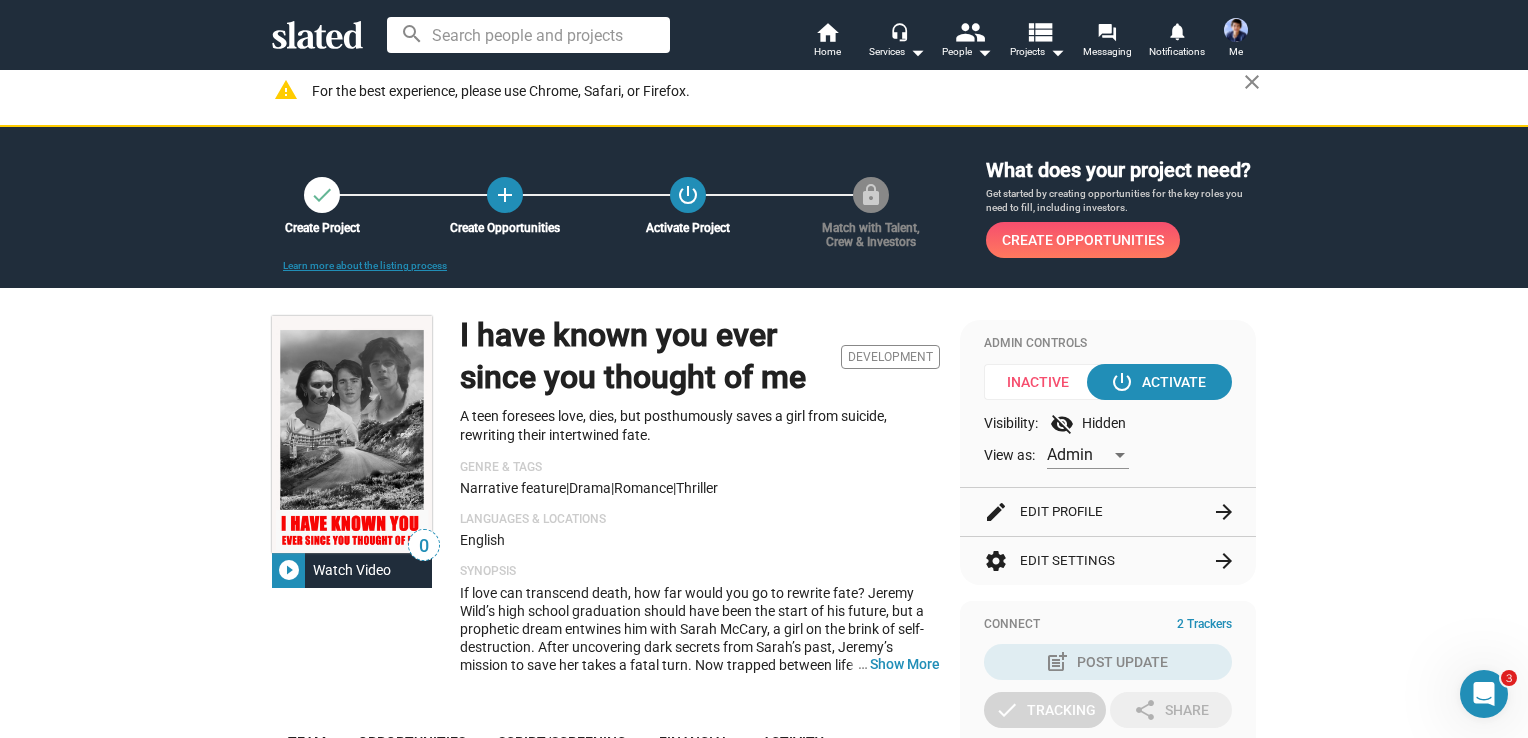 scroll, scrollTop: 0, scrollLeft: 0, axis: both 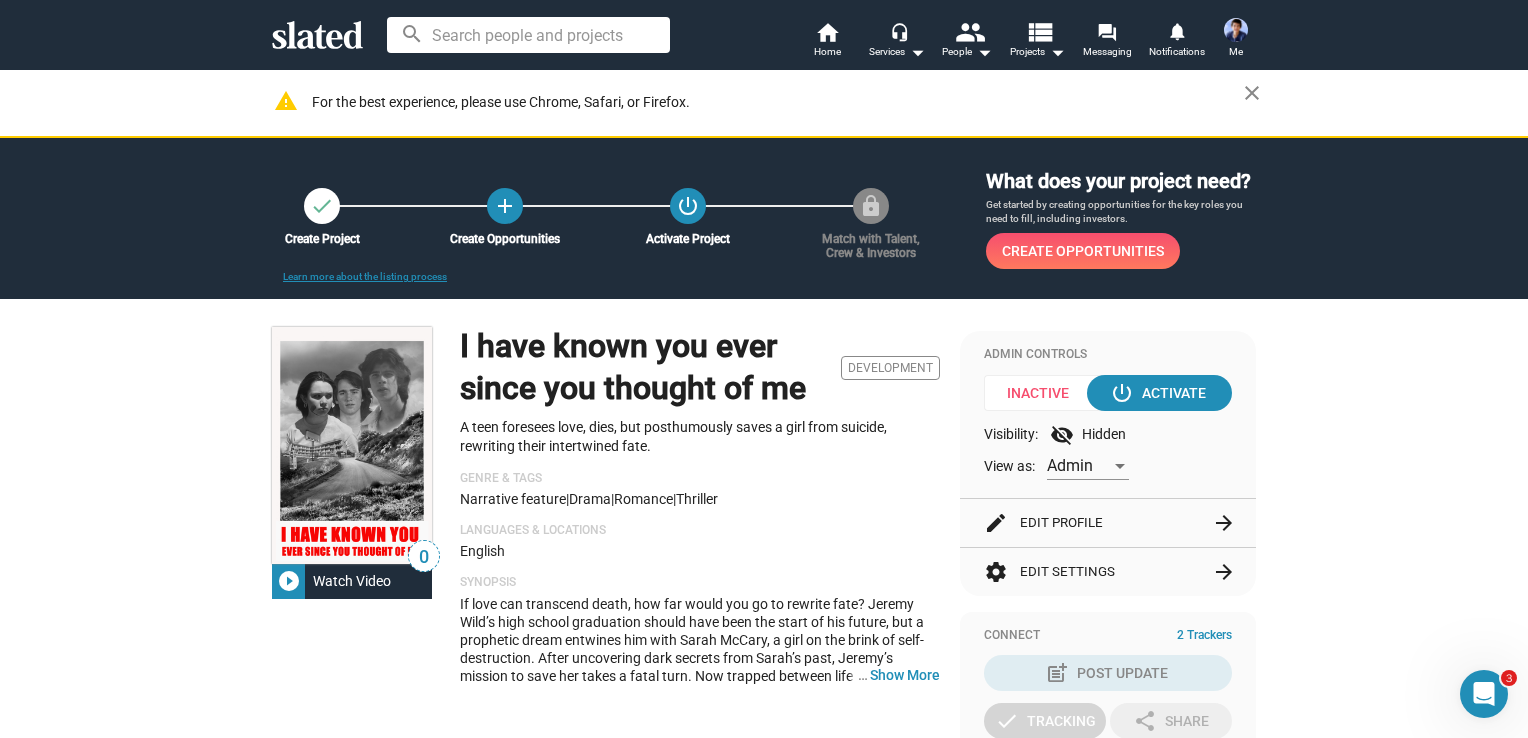 click on "Admin" at bounding box center [1070, 465] 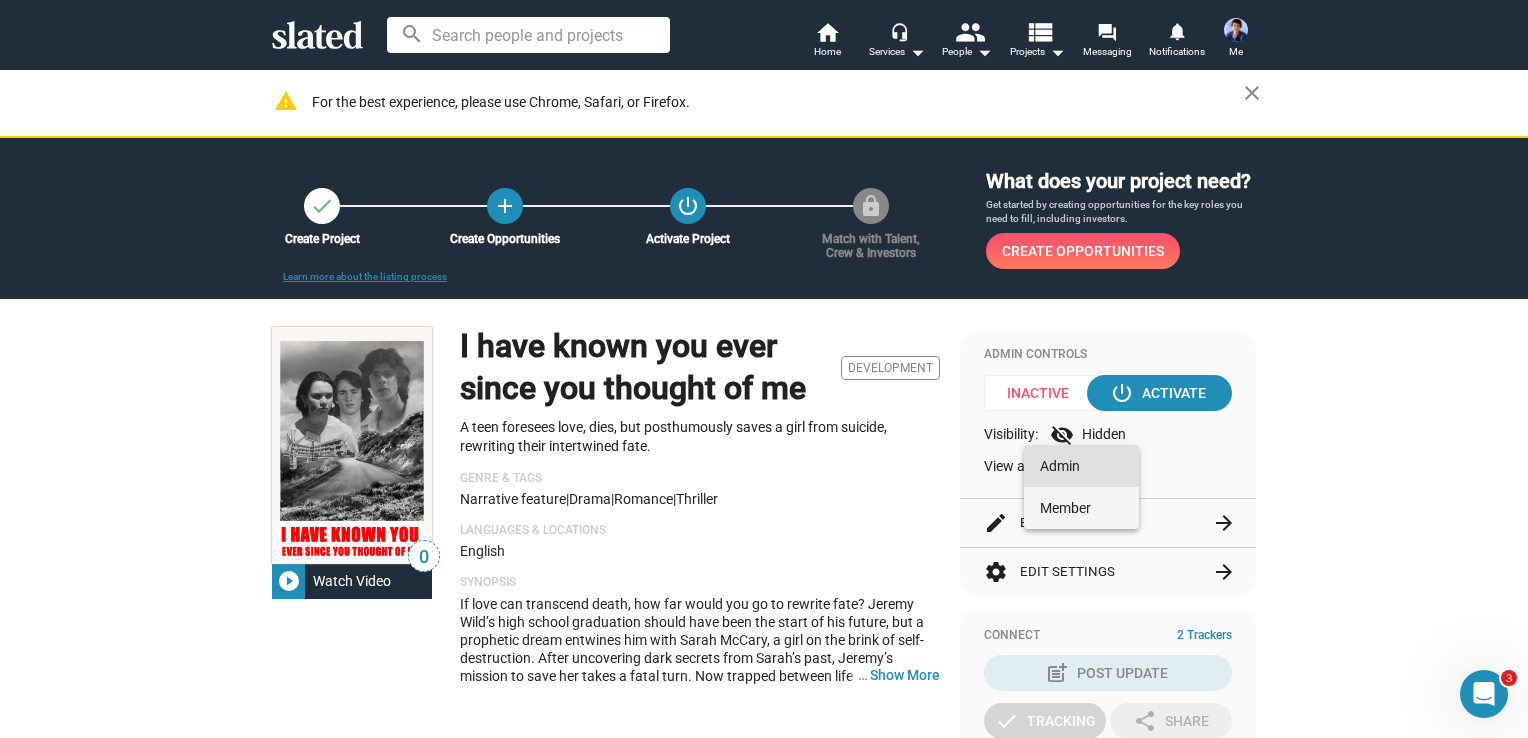 click on "Member" at bounding box center [1081, 508] 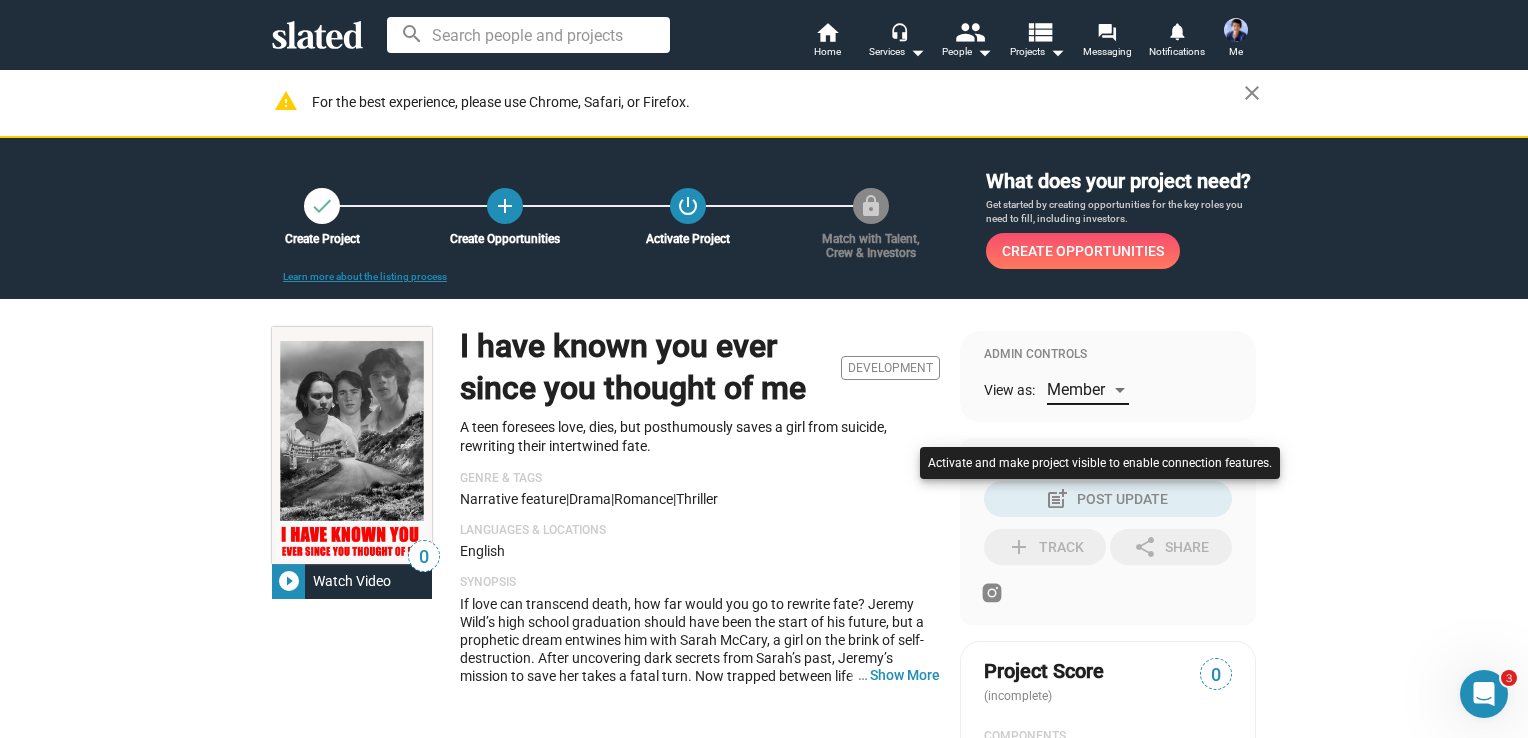 click at bounding box center [764, 369] 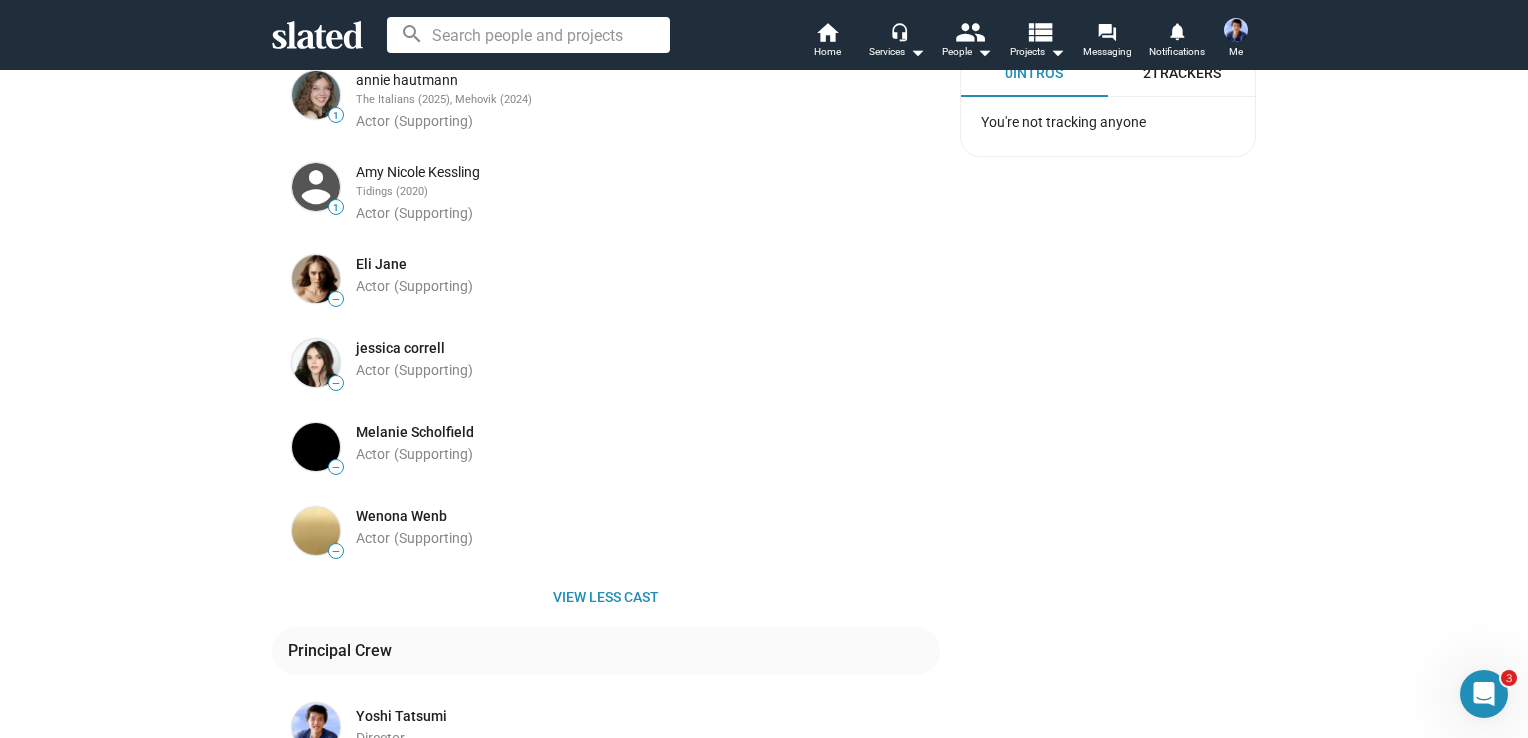 scroll, scrollTop: 1000, scrollLeft: 0, axis: vertical 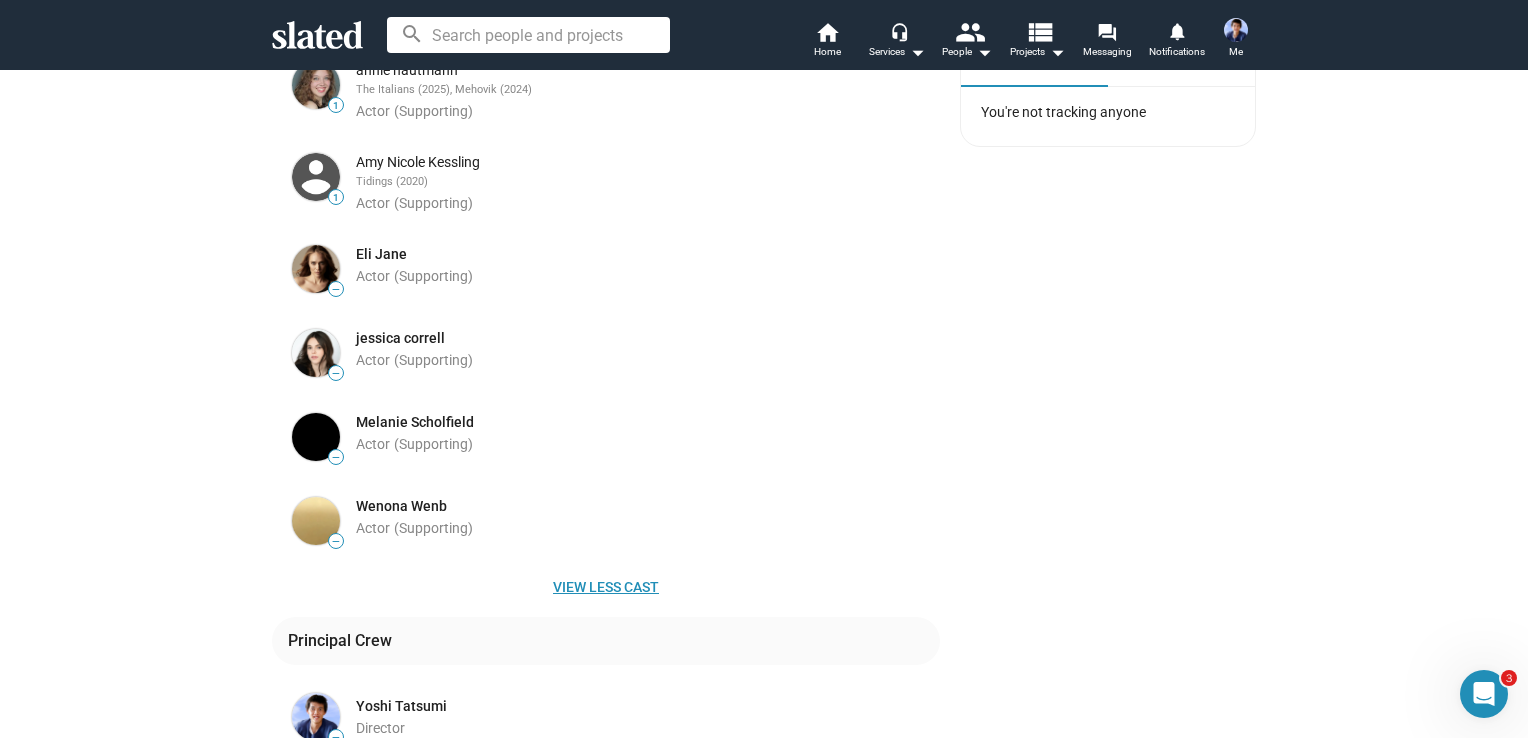 click on "View less cast" 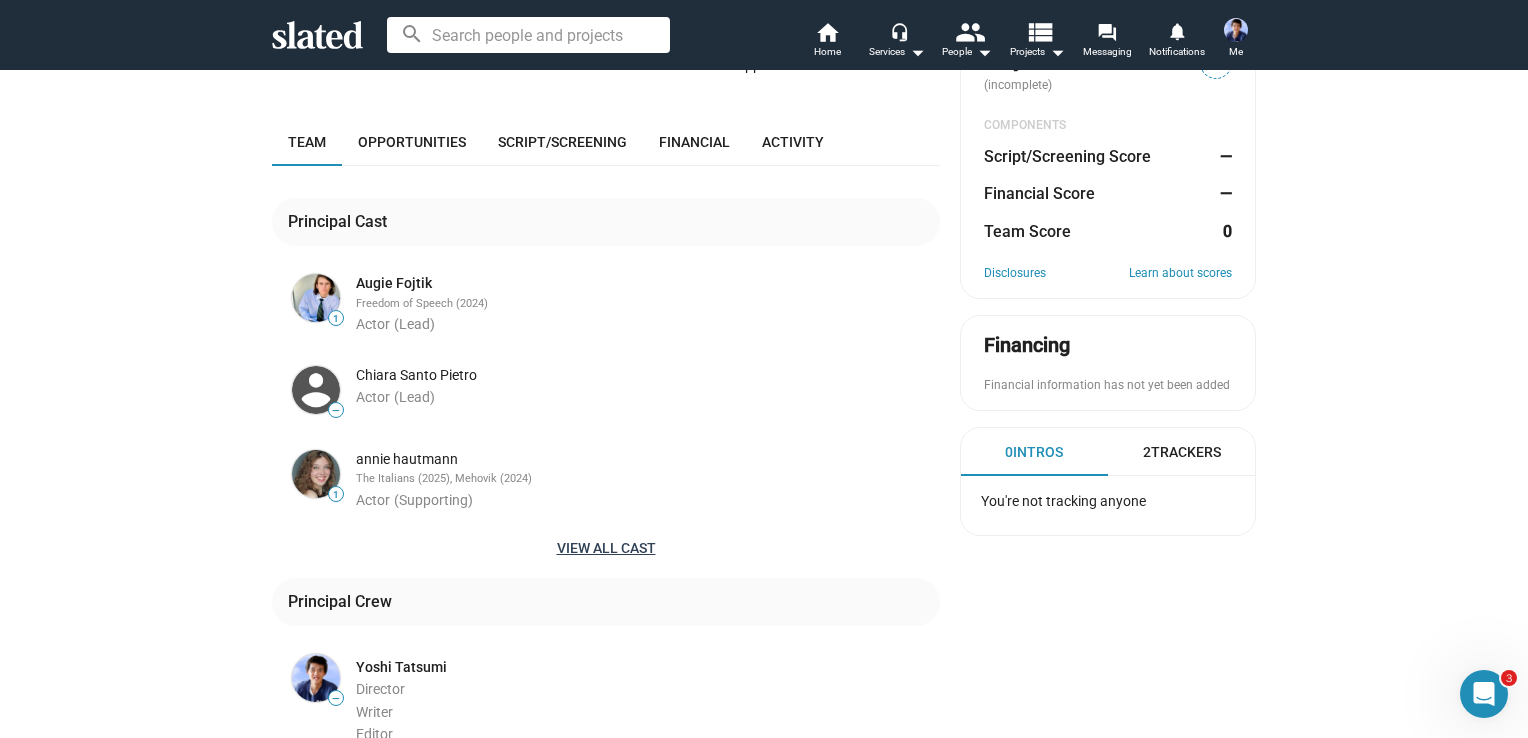 scroll, scrollTop: 500, scrollLeft: 0, axis: vertical 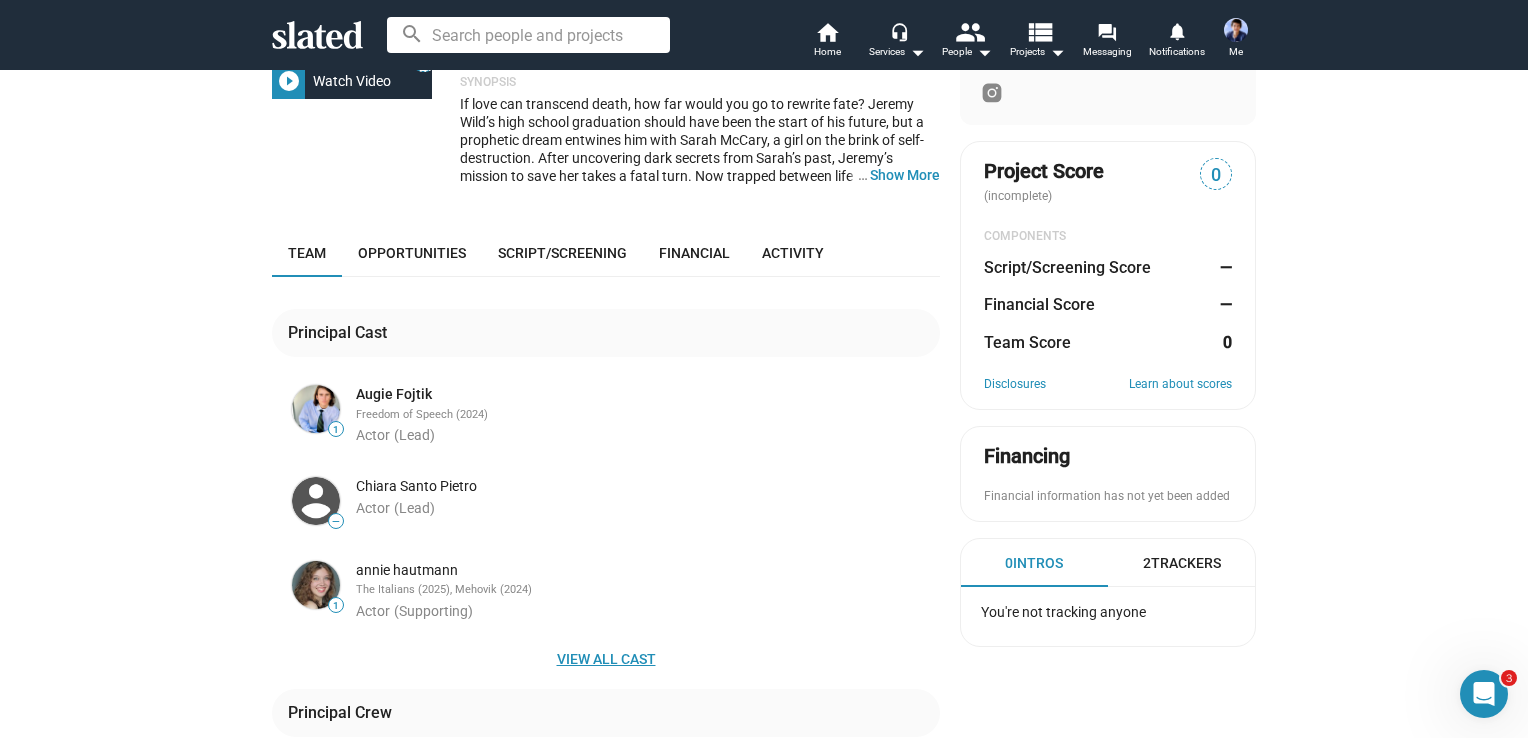 click on "View all cast" 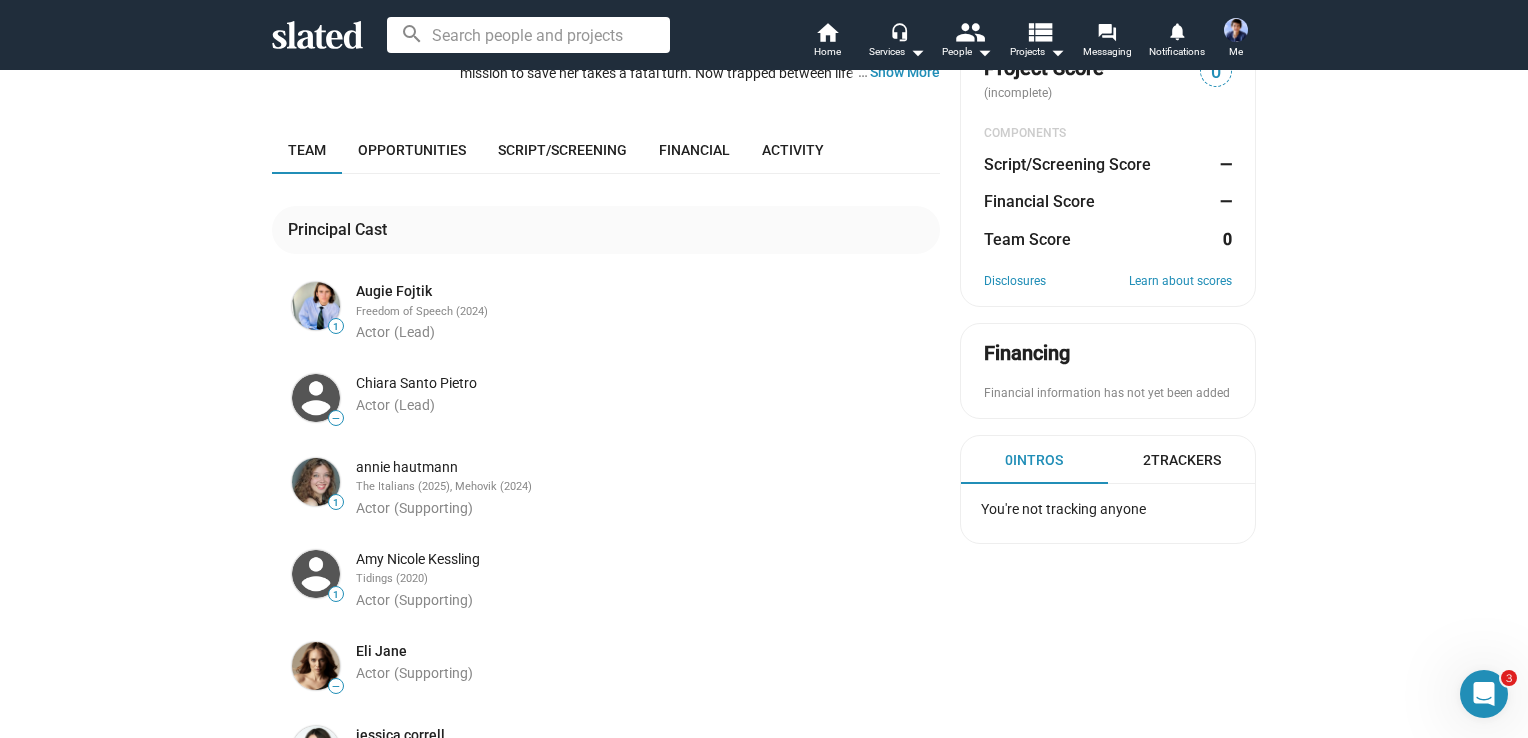 scroll, scrollTop: 700, scrollLeft: 0, axis: vertical 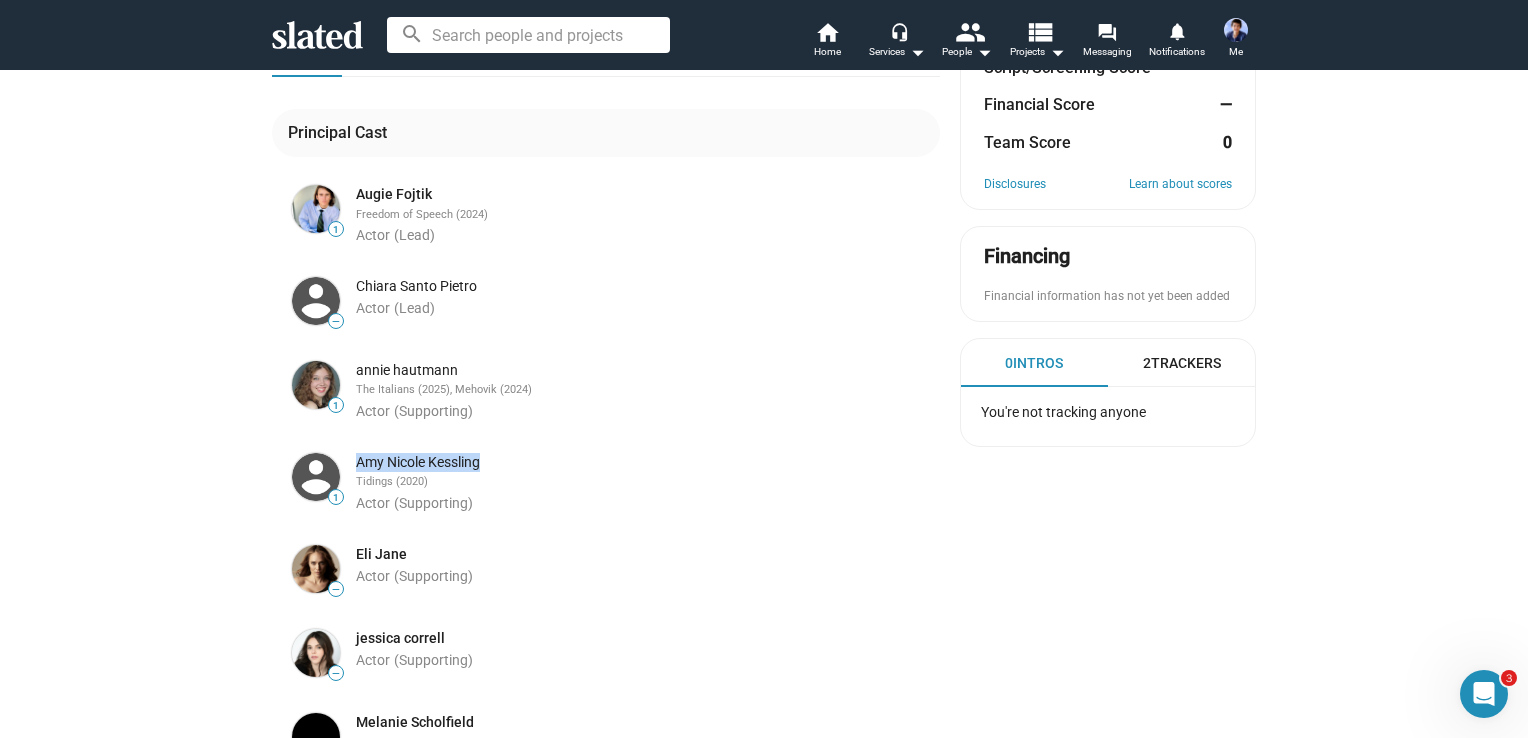 drag, startPoint x: 488, startPoint y: 456, endPoint x: 346, endPoint y: 469, distance: 142.59383 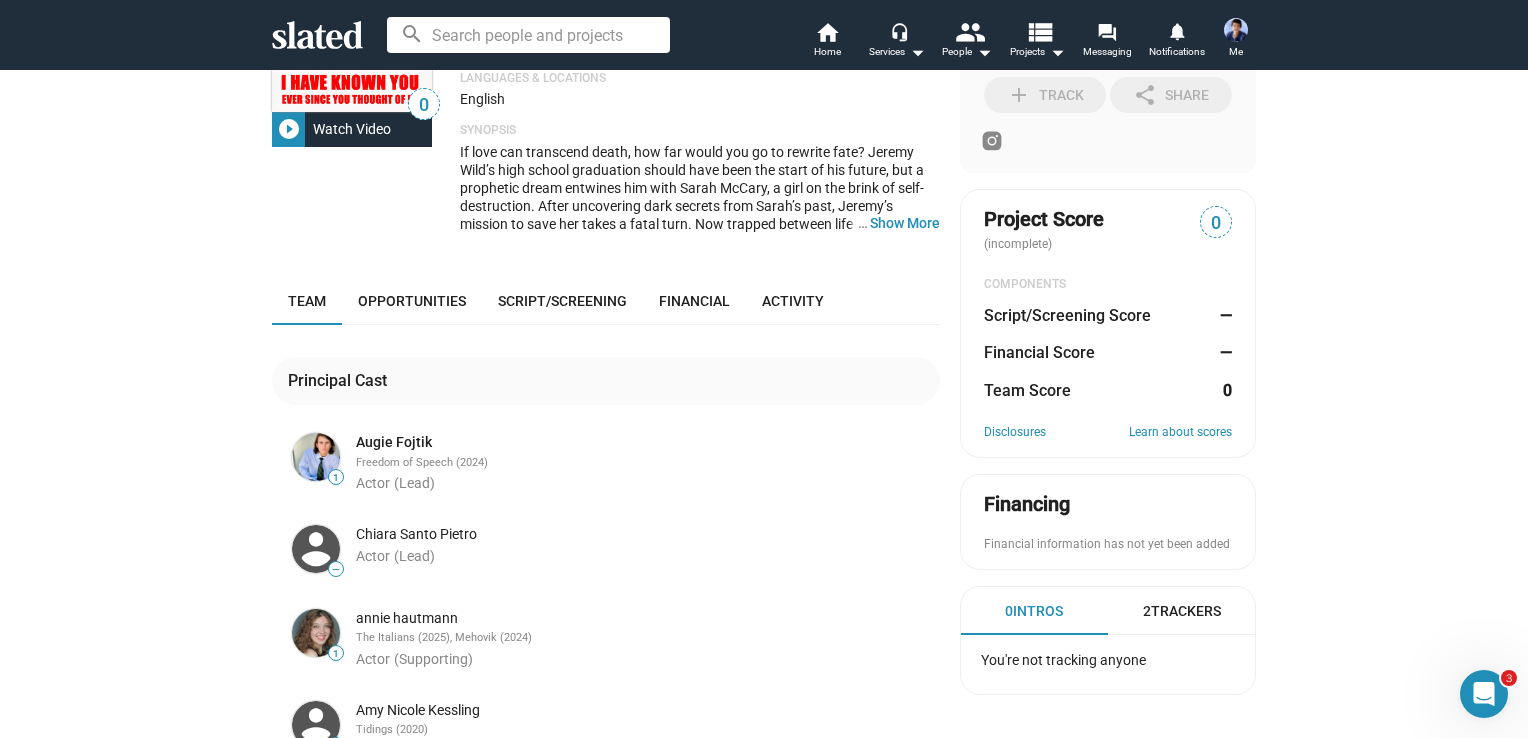 scroll, scrollTop: 400, scrollLeft: 0, axis: vertical 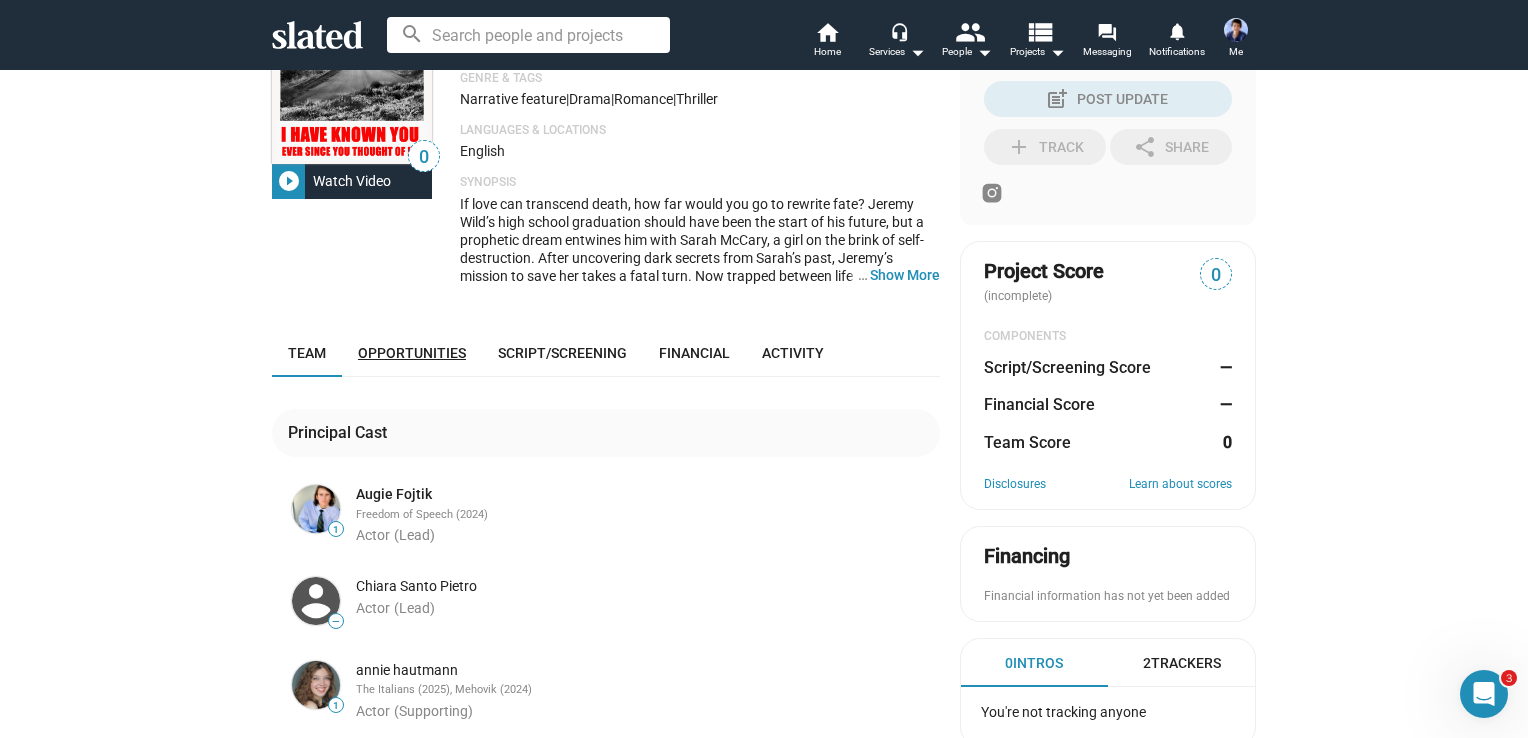 click on "Opportunities" at bounding box center [412, 353] 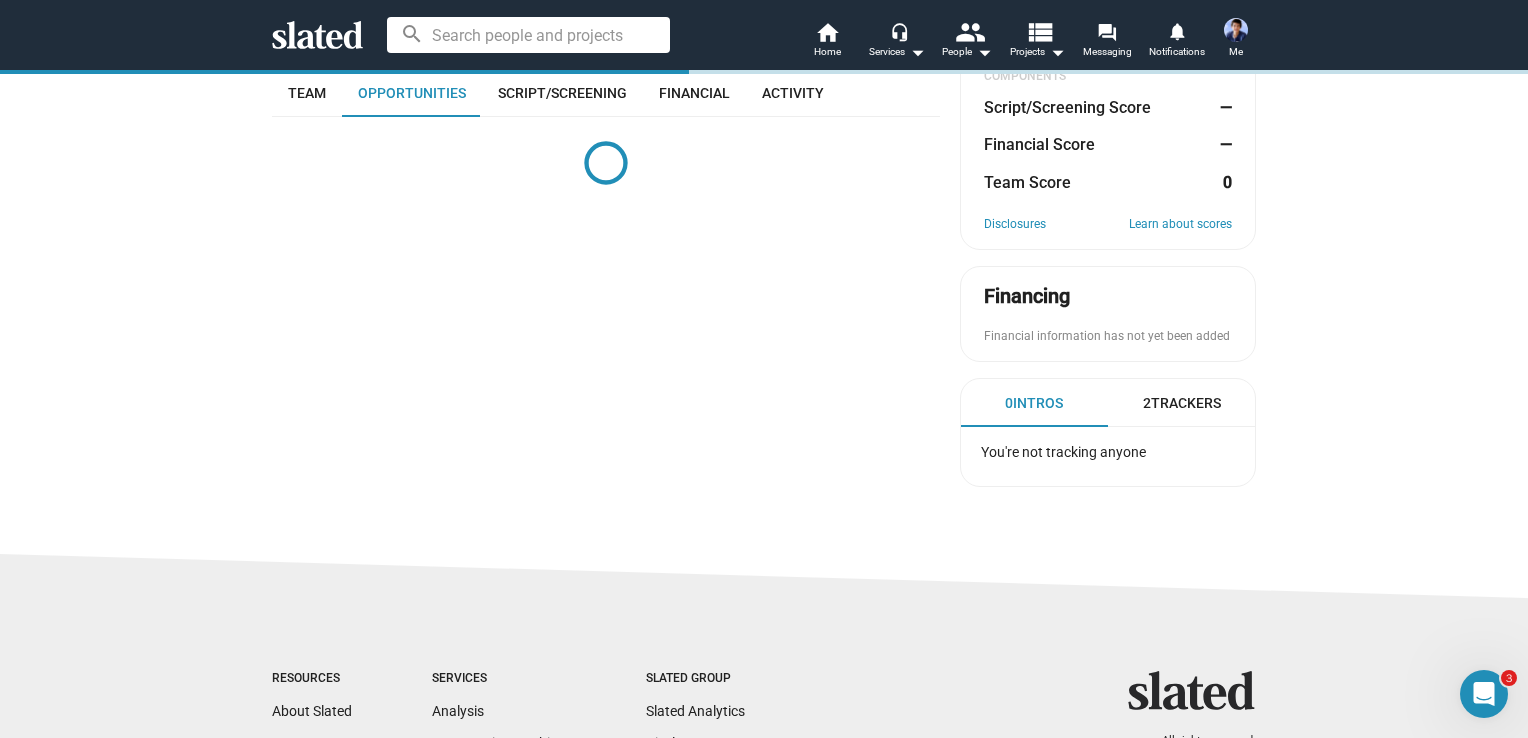 scroll, scrollTop: 660, scrollLeft: 0, axis: vertical 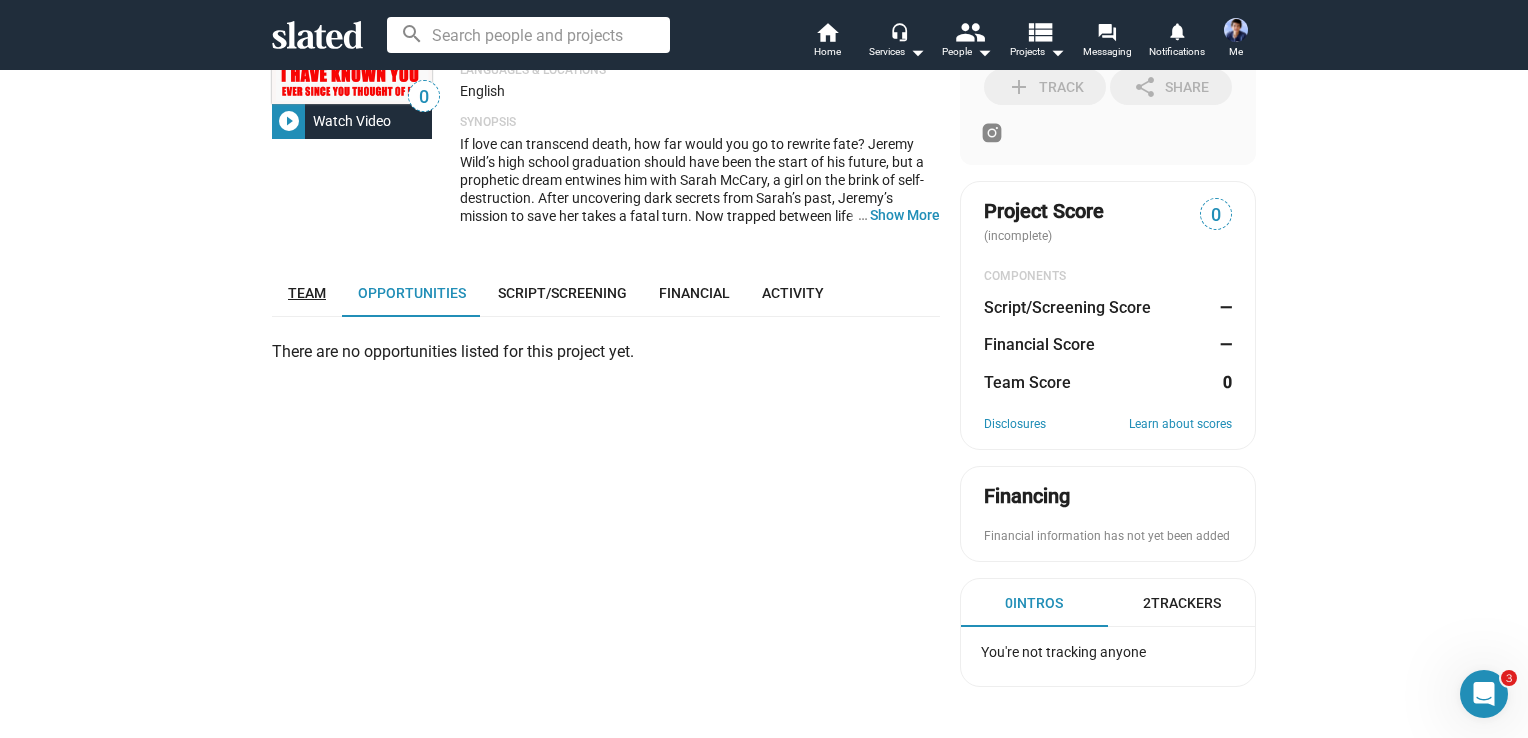 click on "Team" at bounding box center [307, 293] 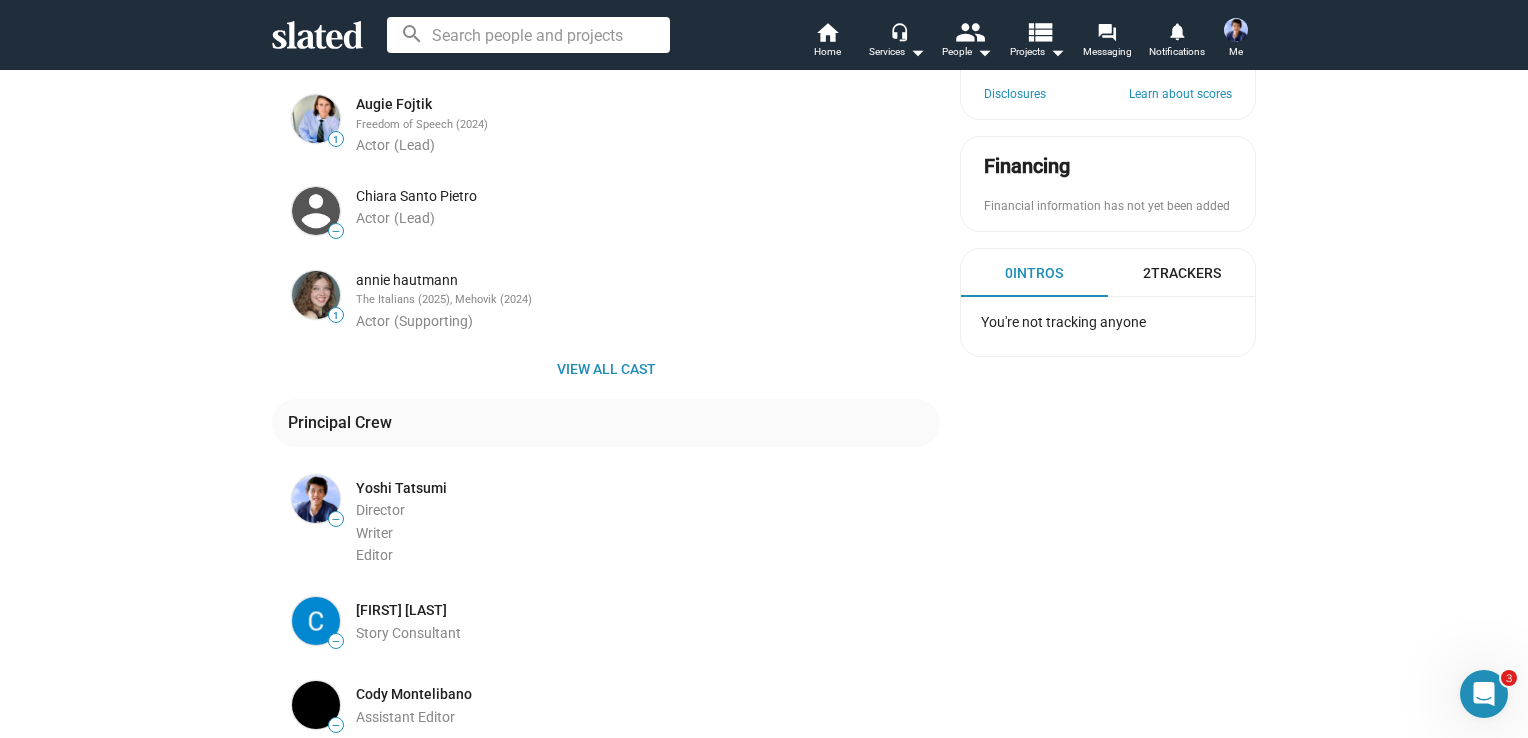 scroll, scrollTop: 860, scrollLeft: 0, axis: vertical 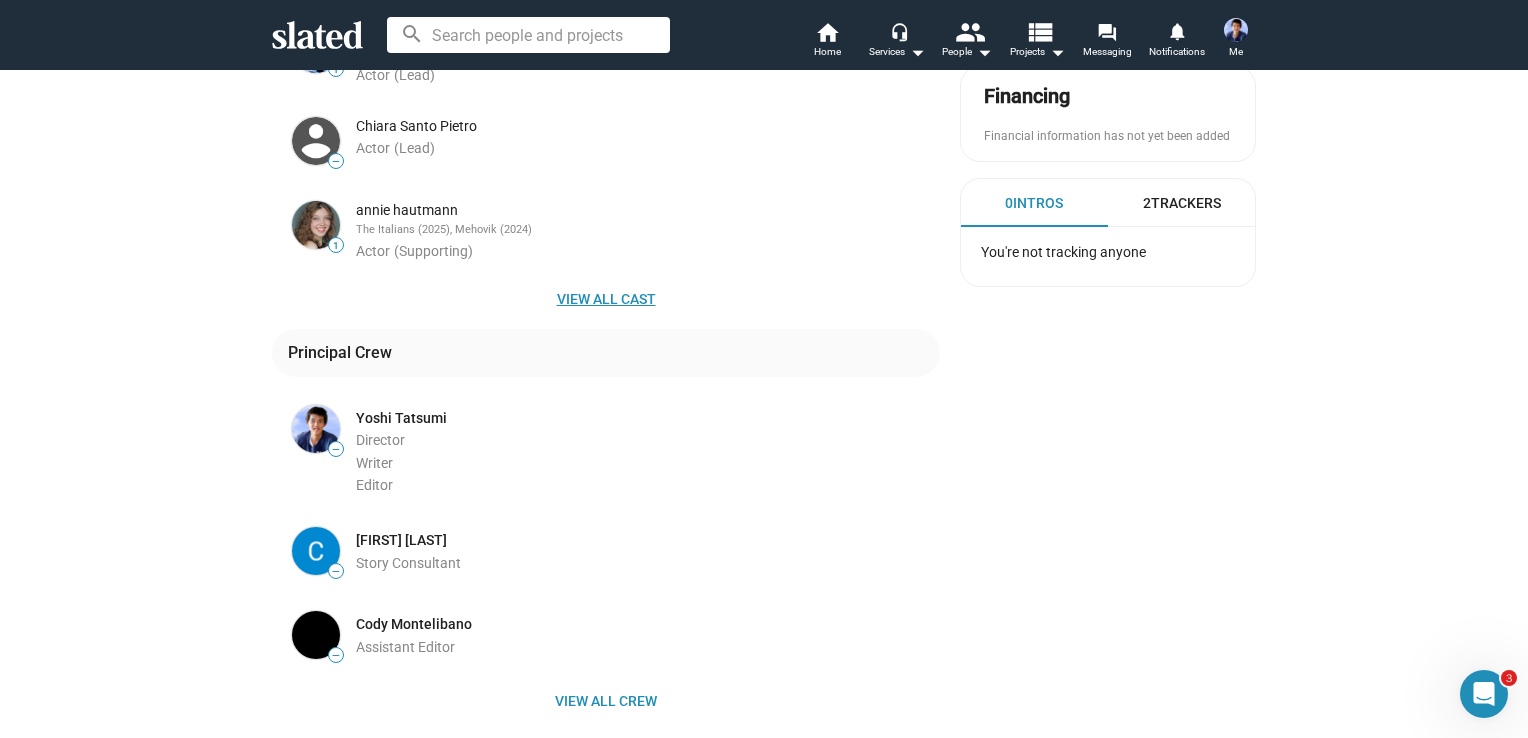 click on "View all cast" 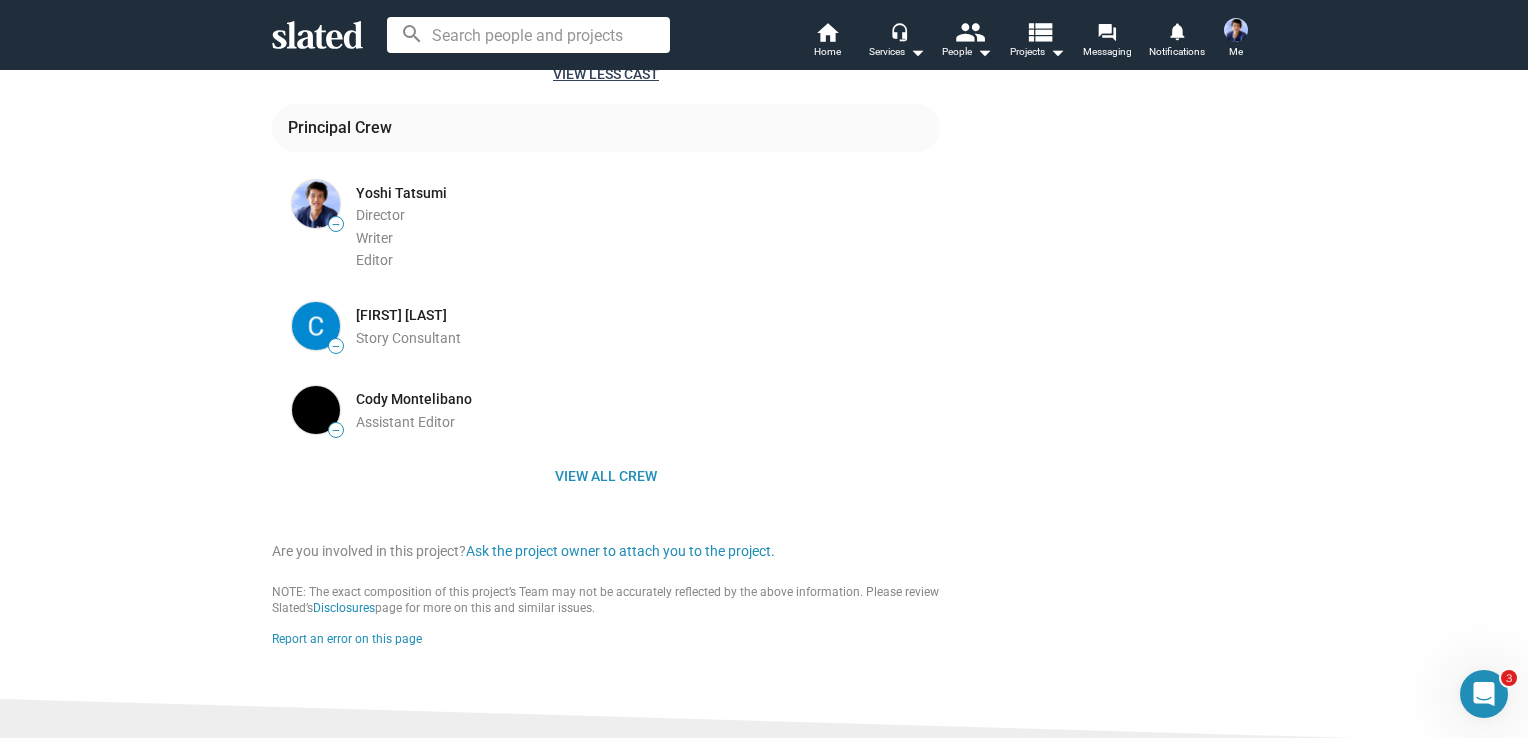 scroll, scrollTop: 1660, scrollLeft: 0, axis: vertical 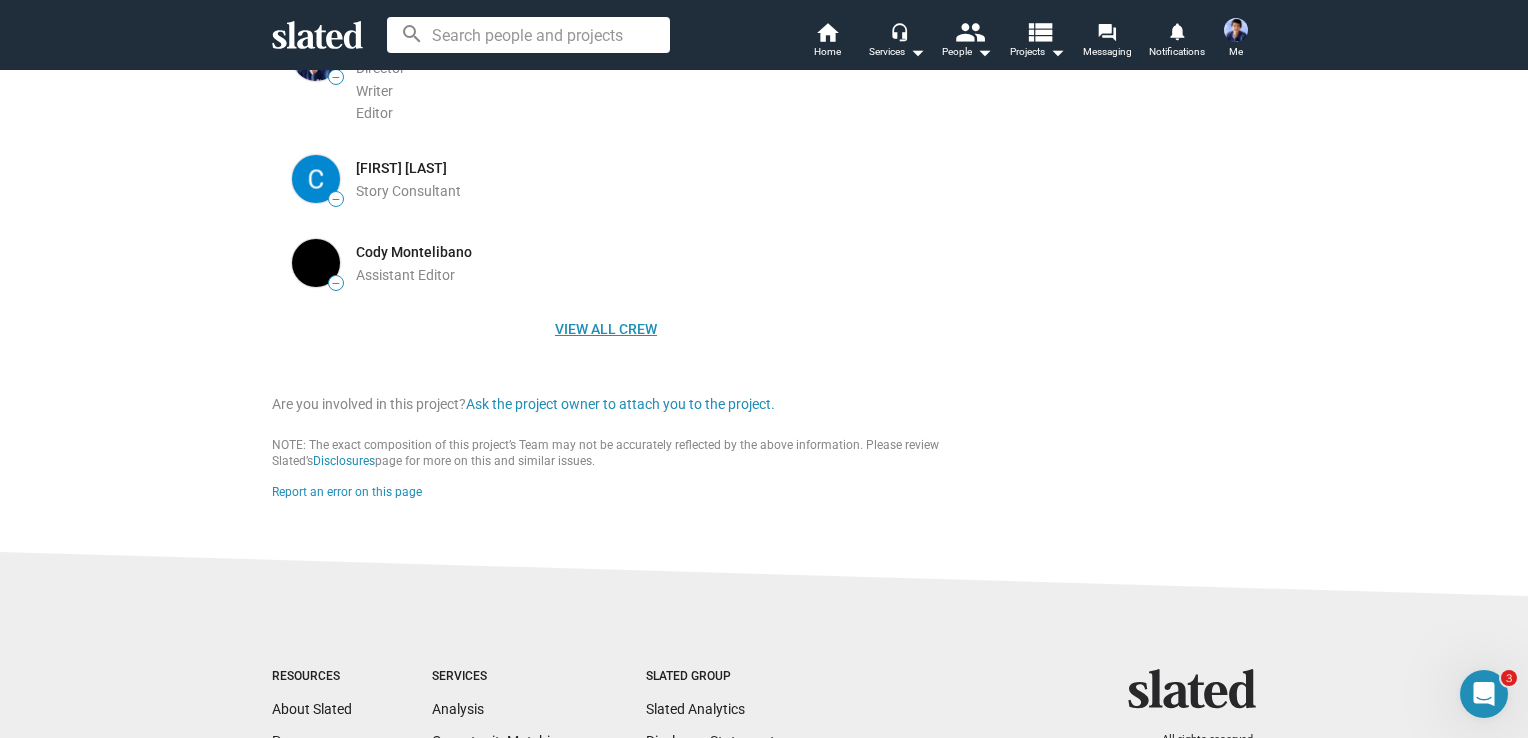 click on "View all crew" 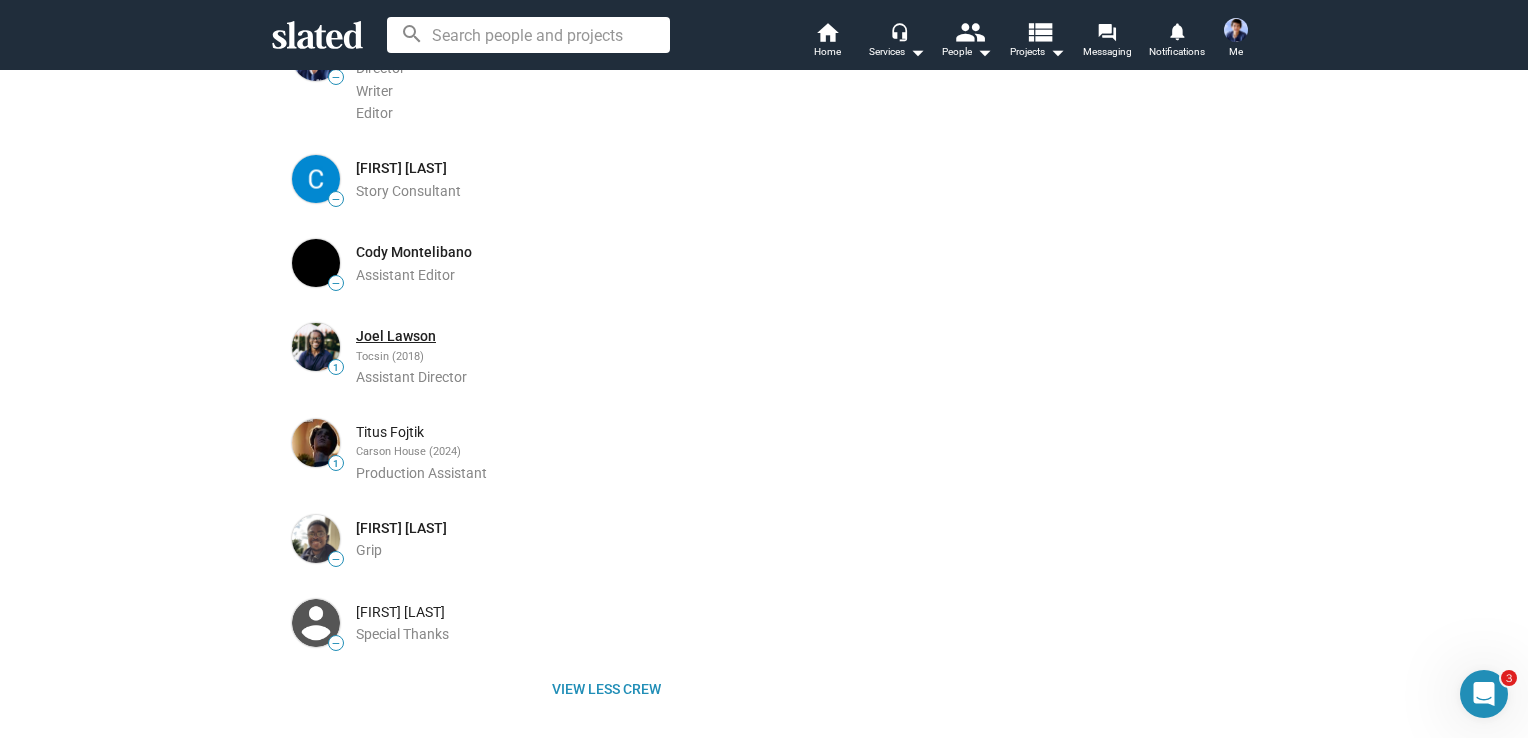 click on "Joel Lawson" 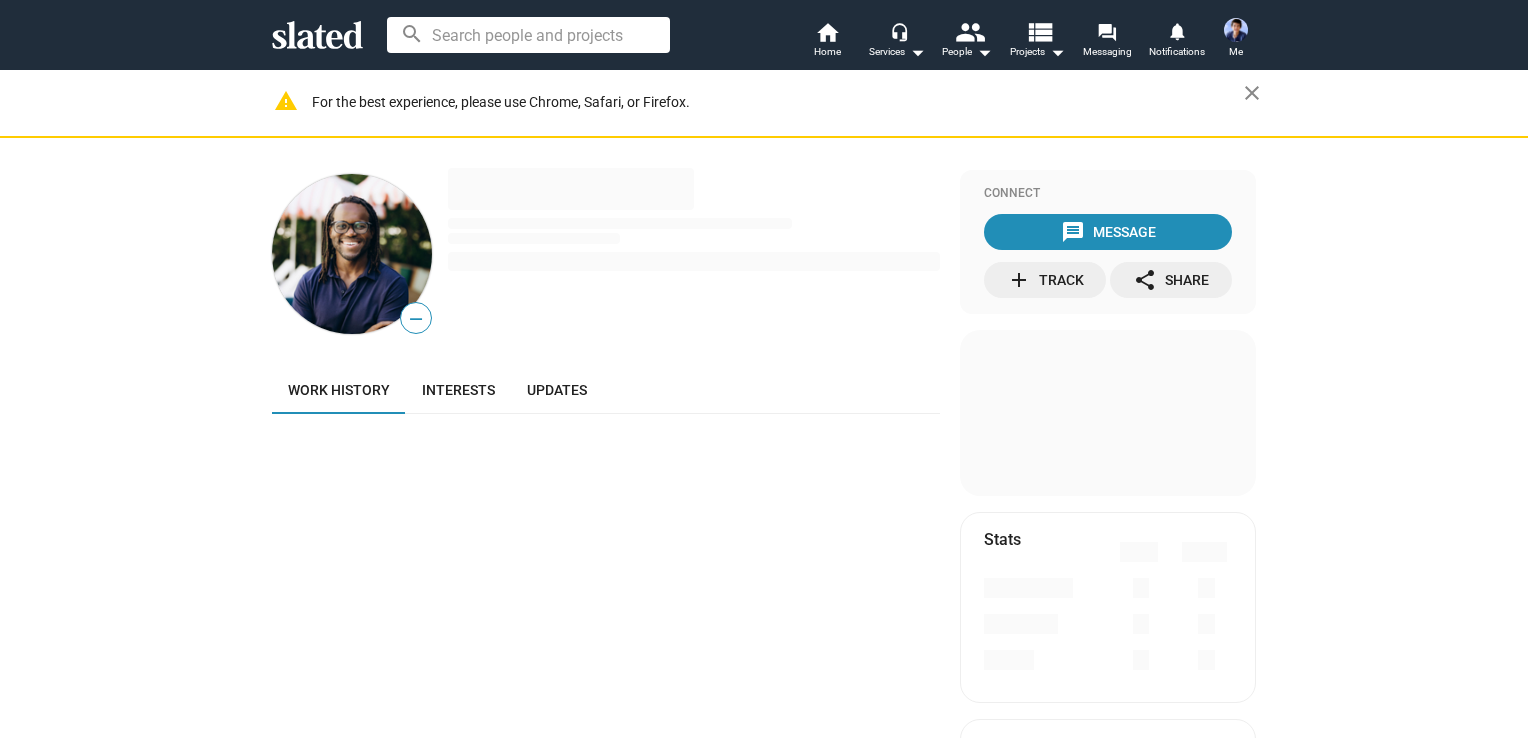 scroll, scrollTop: 0, scrollLeft: 0, axis: both 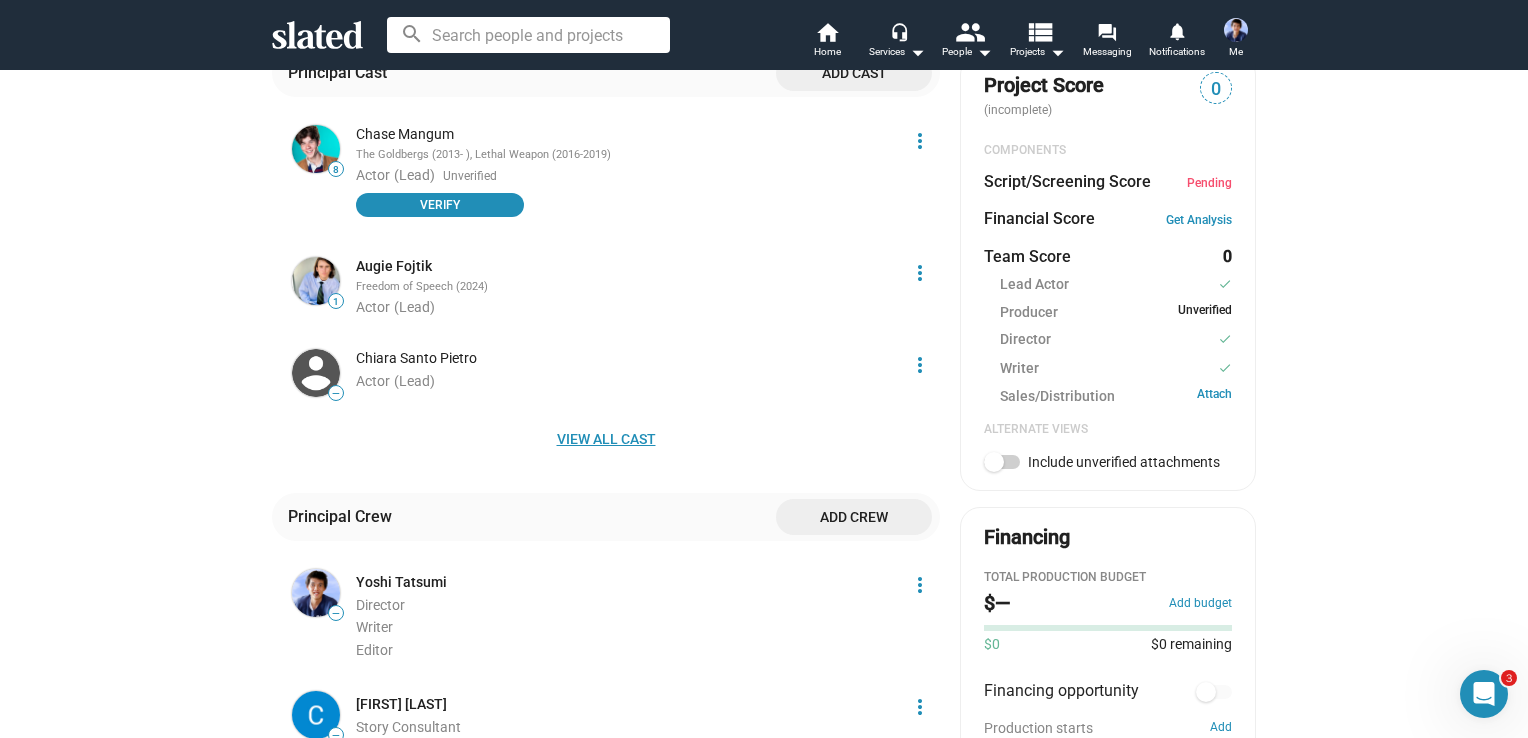 click on "View all cast" 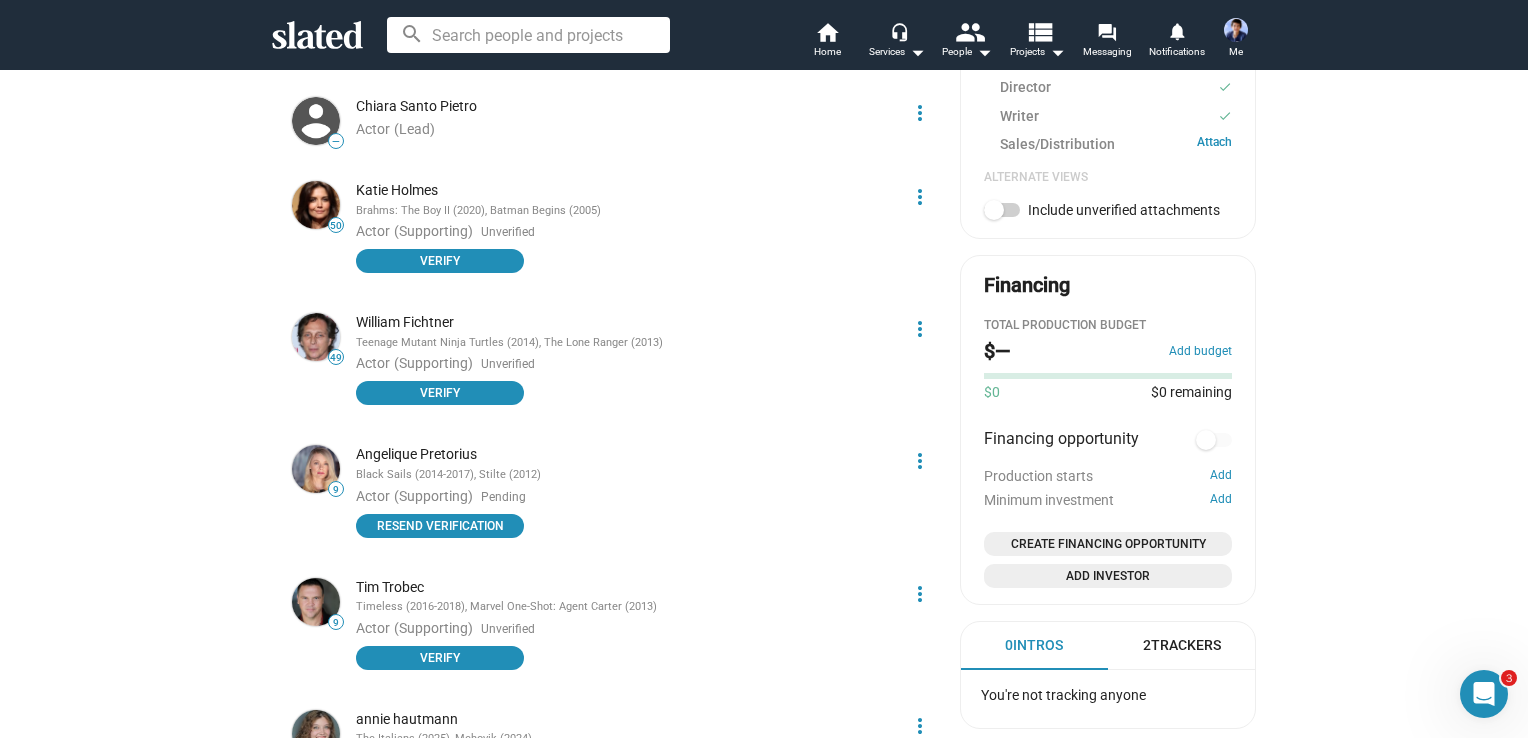 scroll, scrollTop: 1060, scrollLeft: 0, axis: vertical 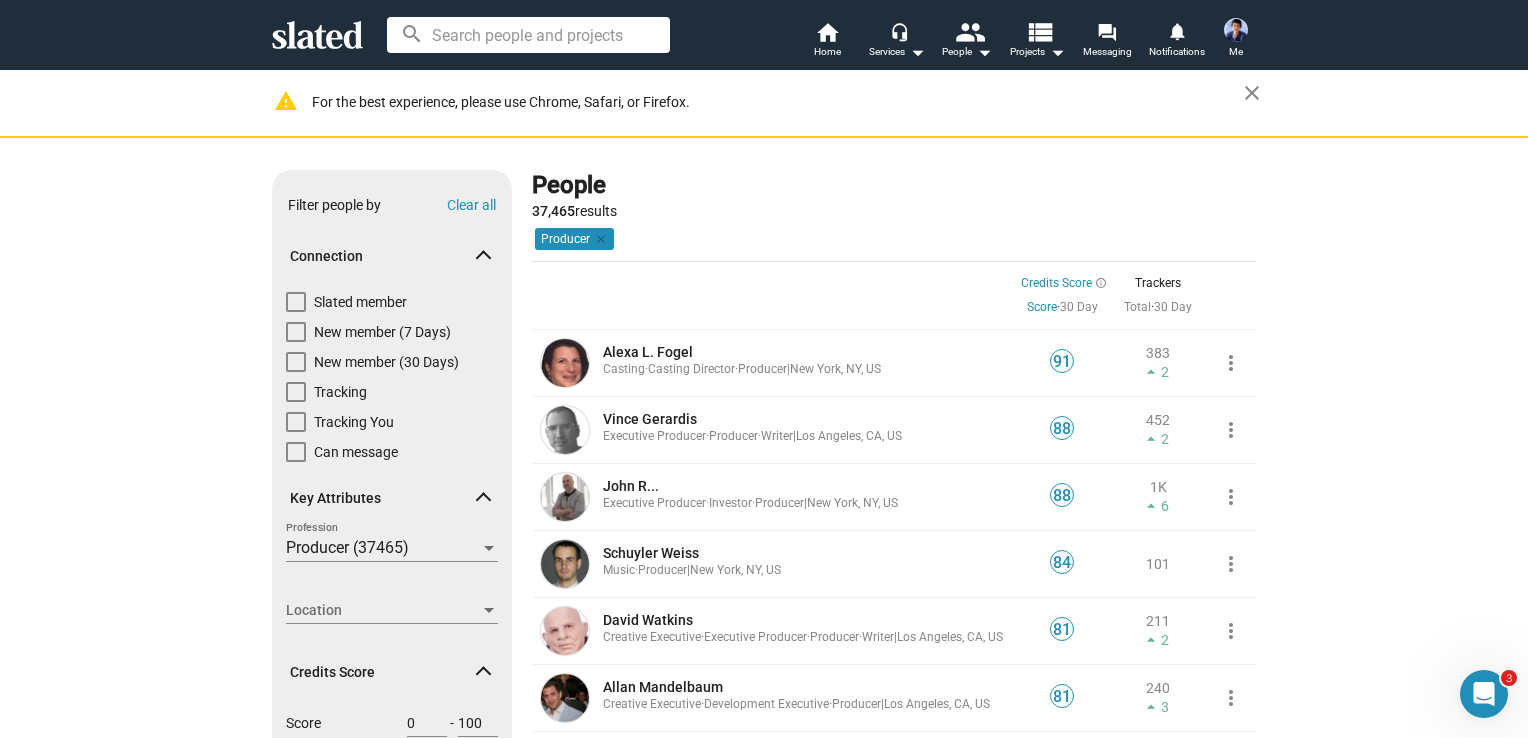 click at bounding box center (1236, 30) 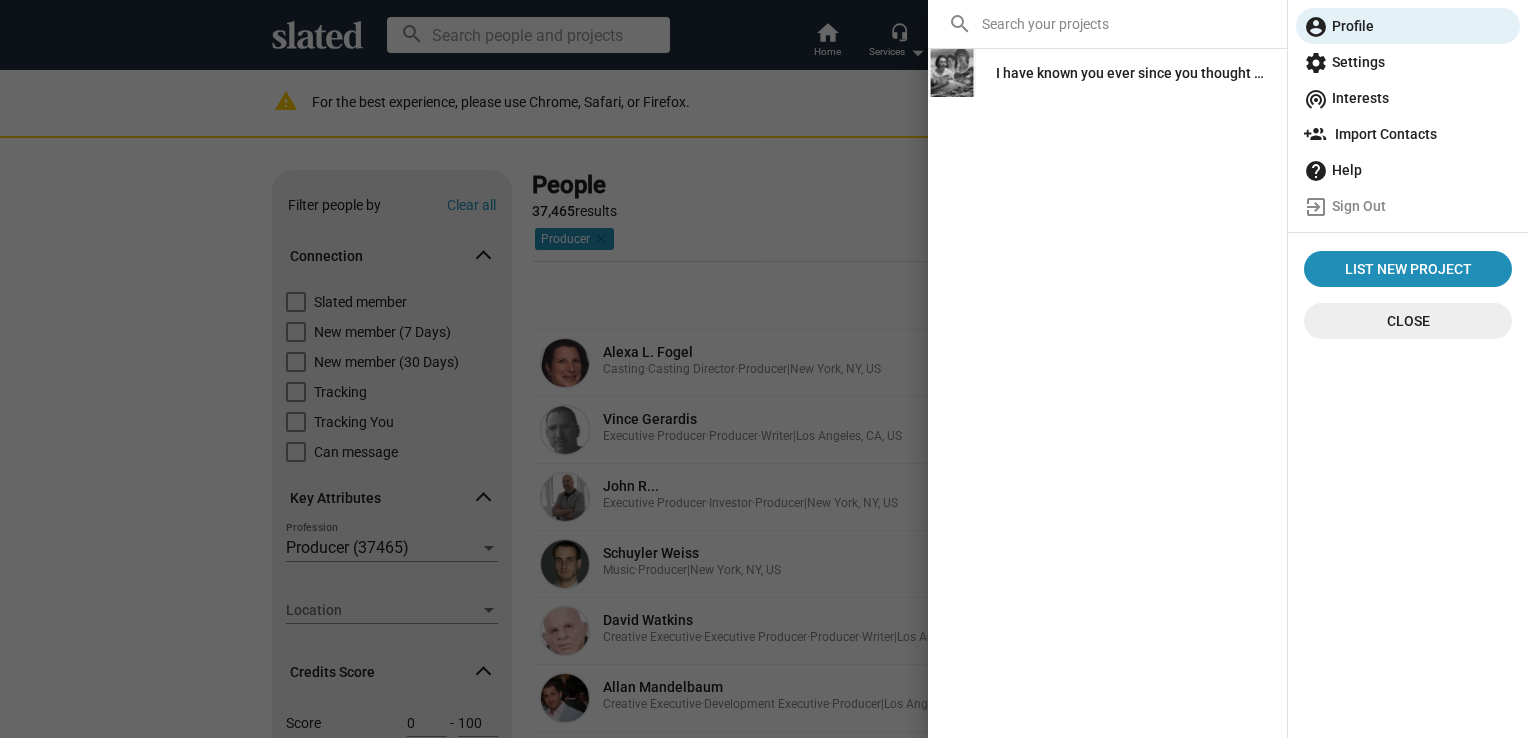 click on "I have known you ever since you thought of me" 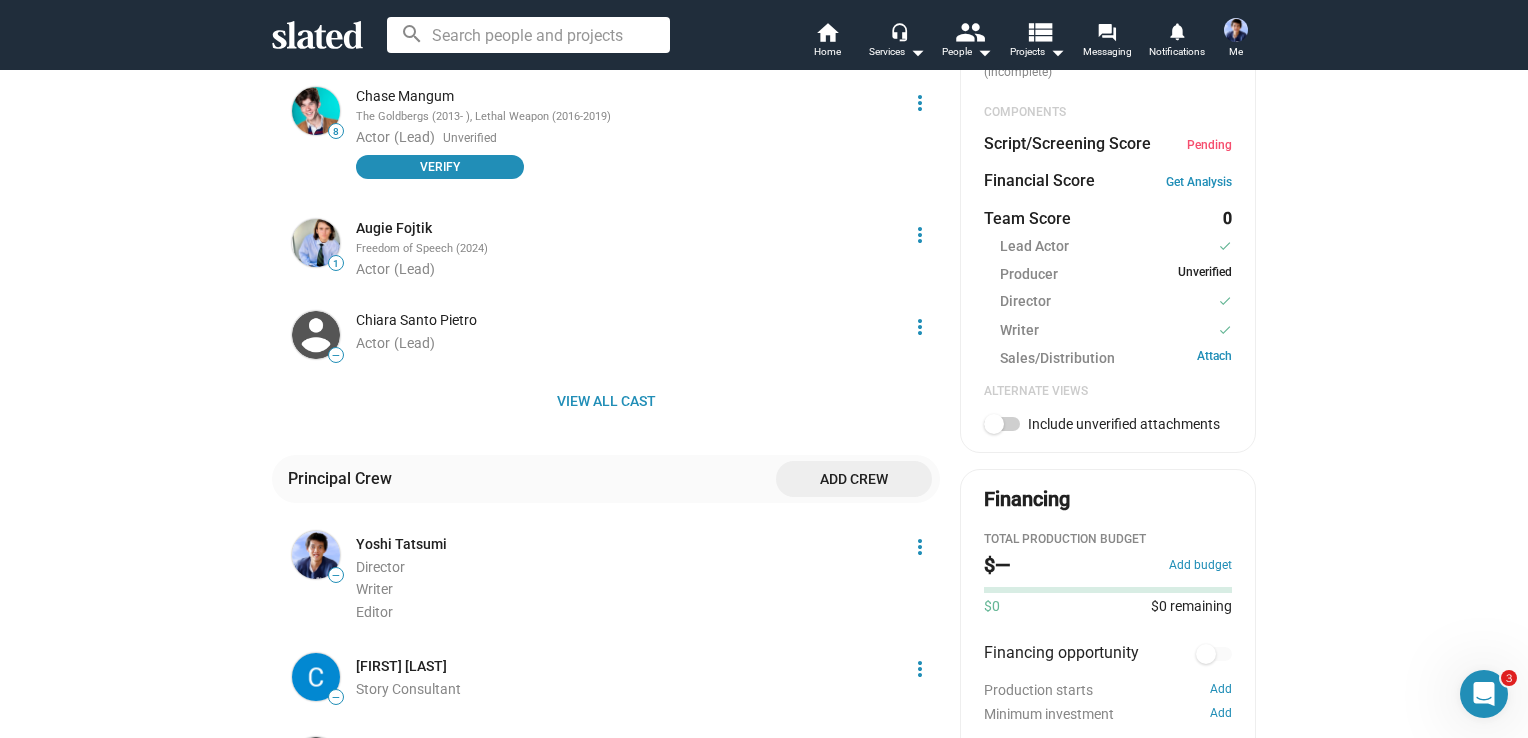 scroll, scrollTop: 800, scrollLeft: 0, axis: vertical 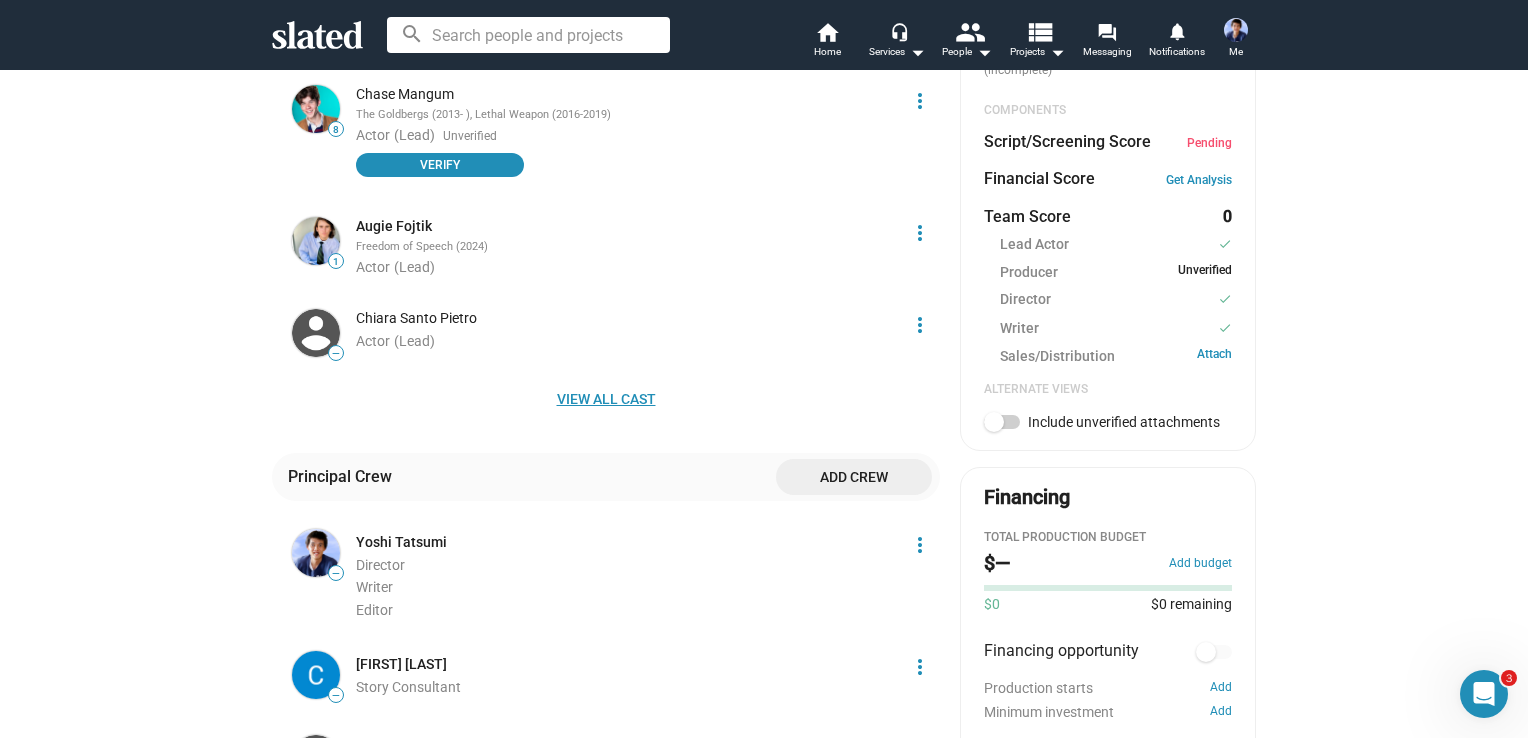 click on "View all cast" 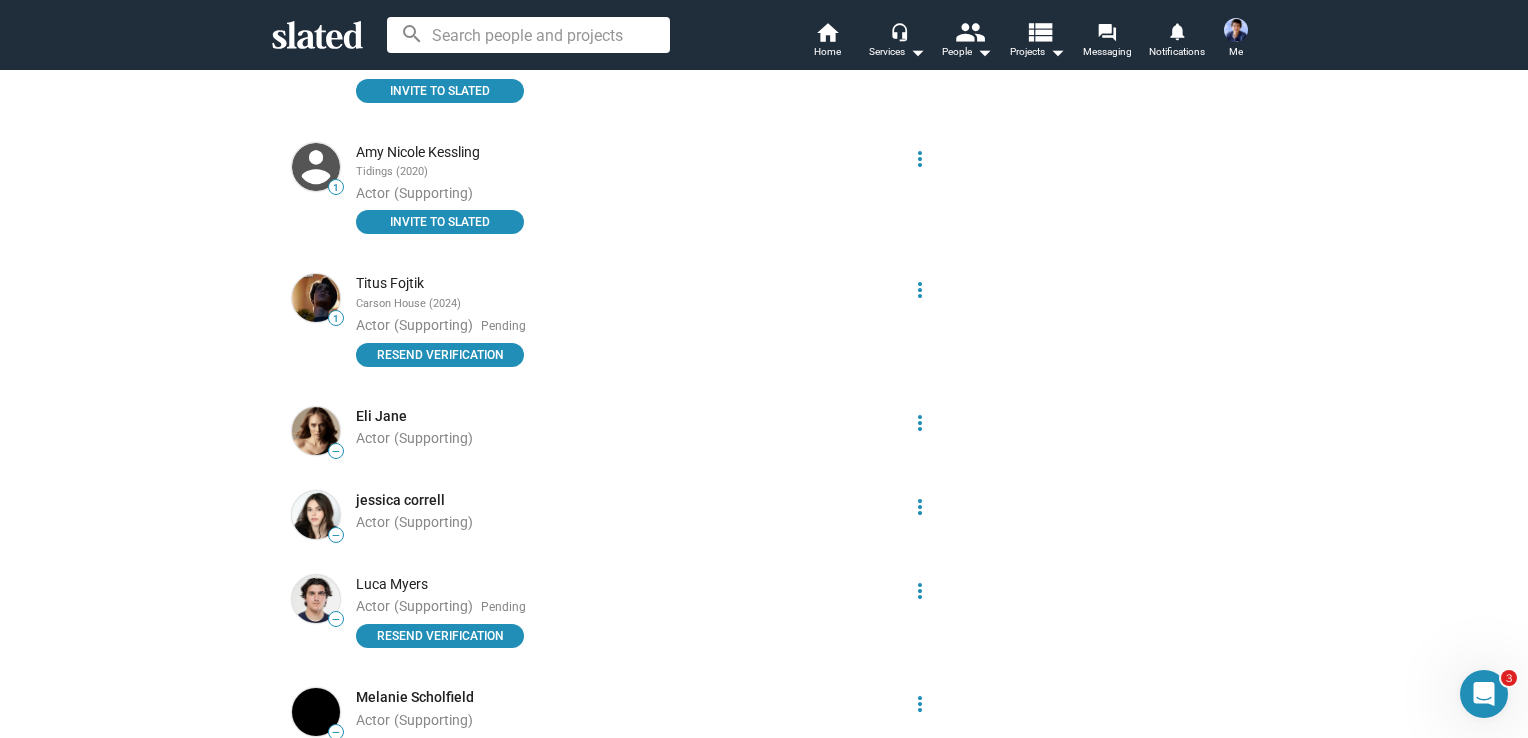 scroll, scrollTop: 1800, scrollLeft: 0, axis: vertical 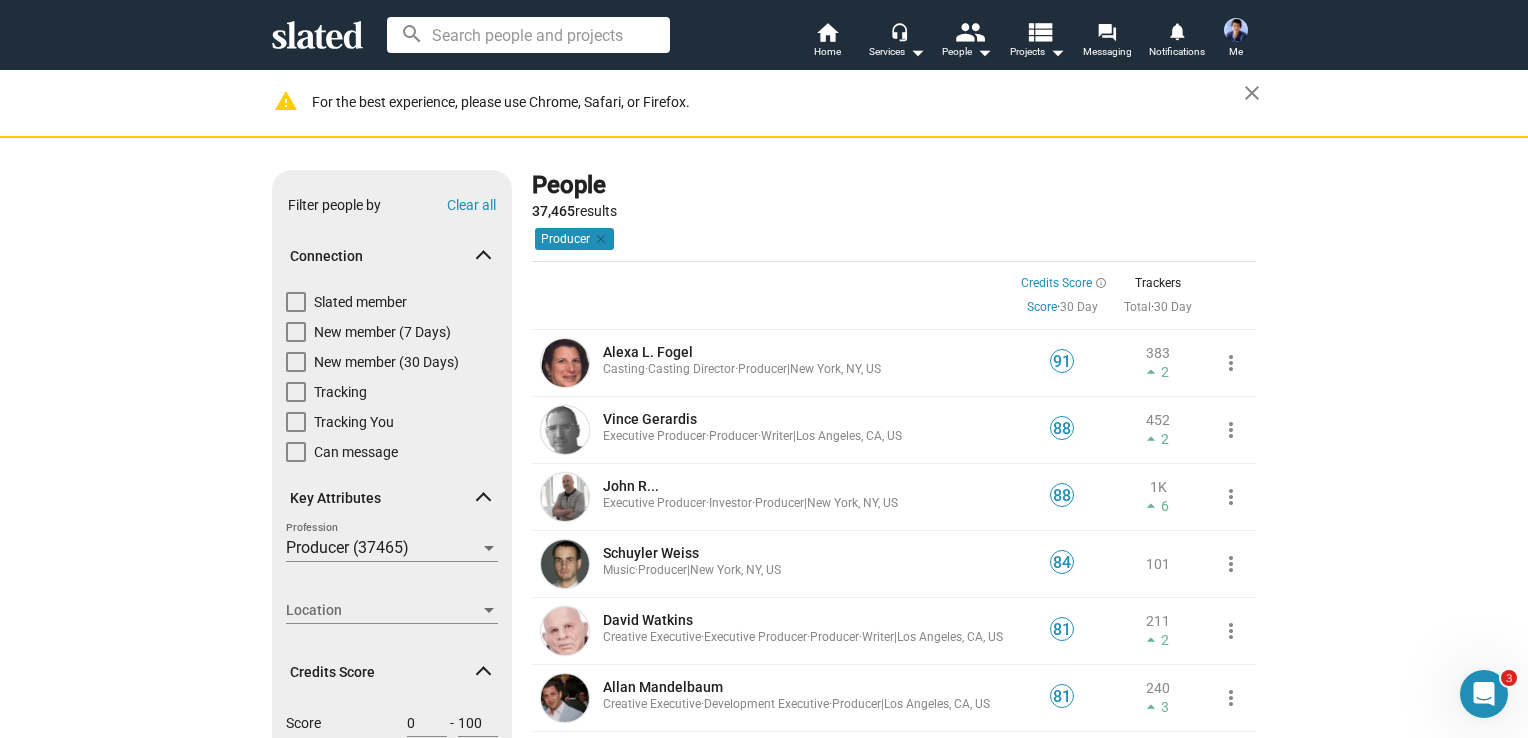 click at bounding box center [1236, 30] 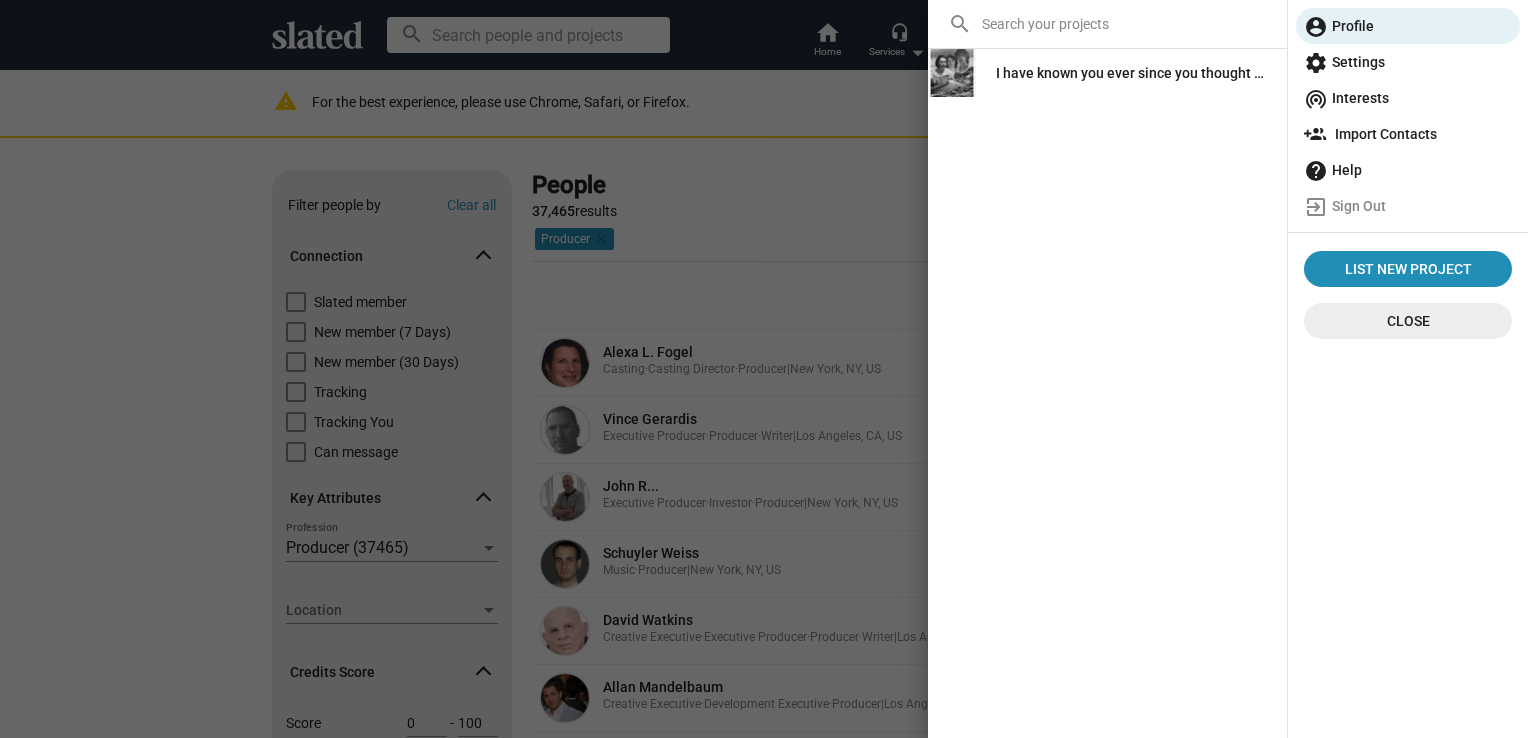 click on "search I have known you ever since you thought of me List New Project Close" 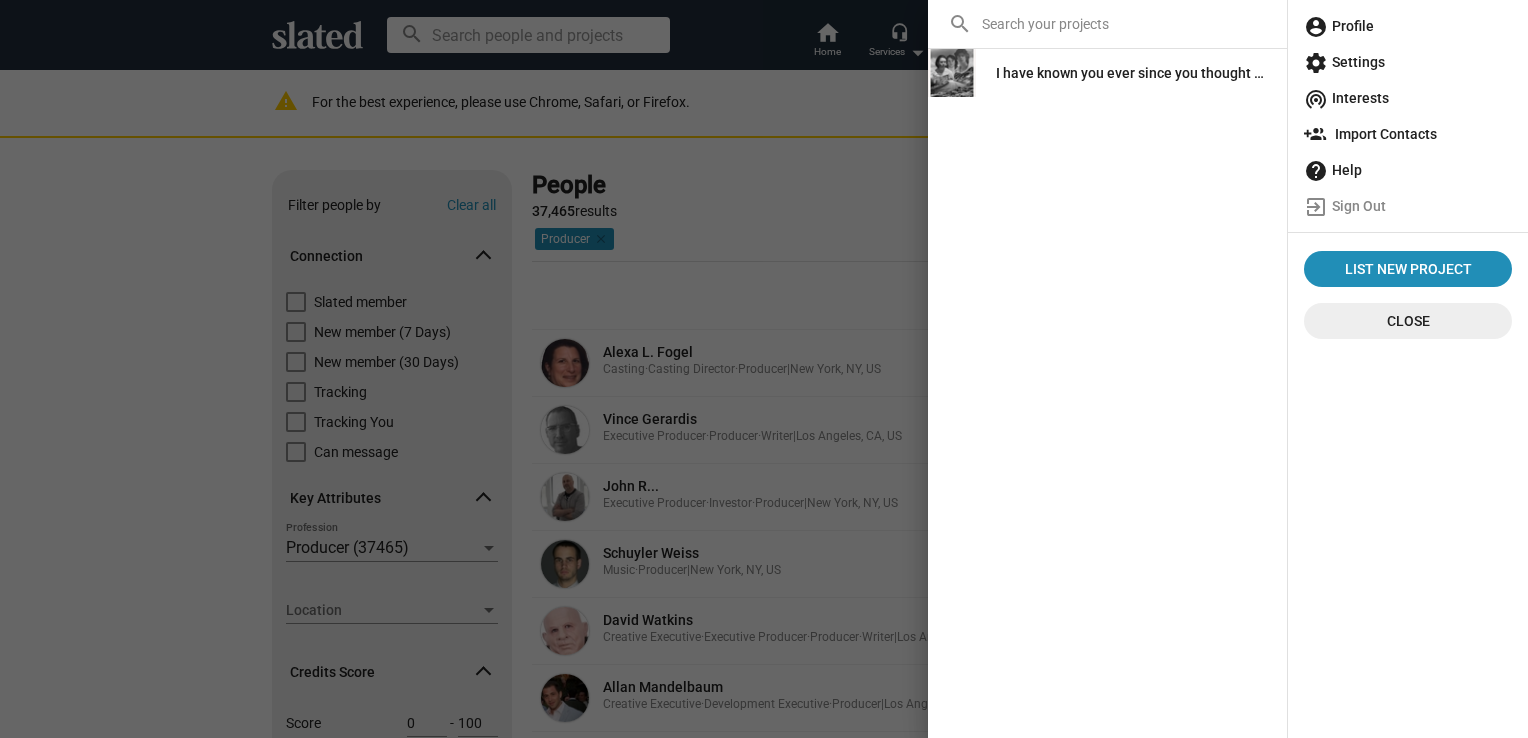 click on "I have known you ever since you thought of me" 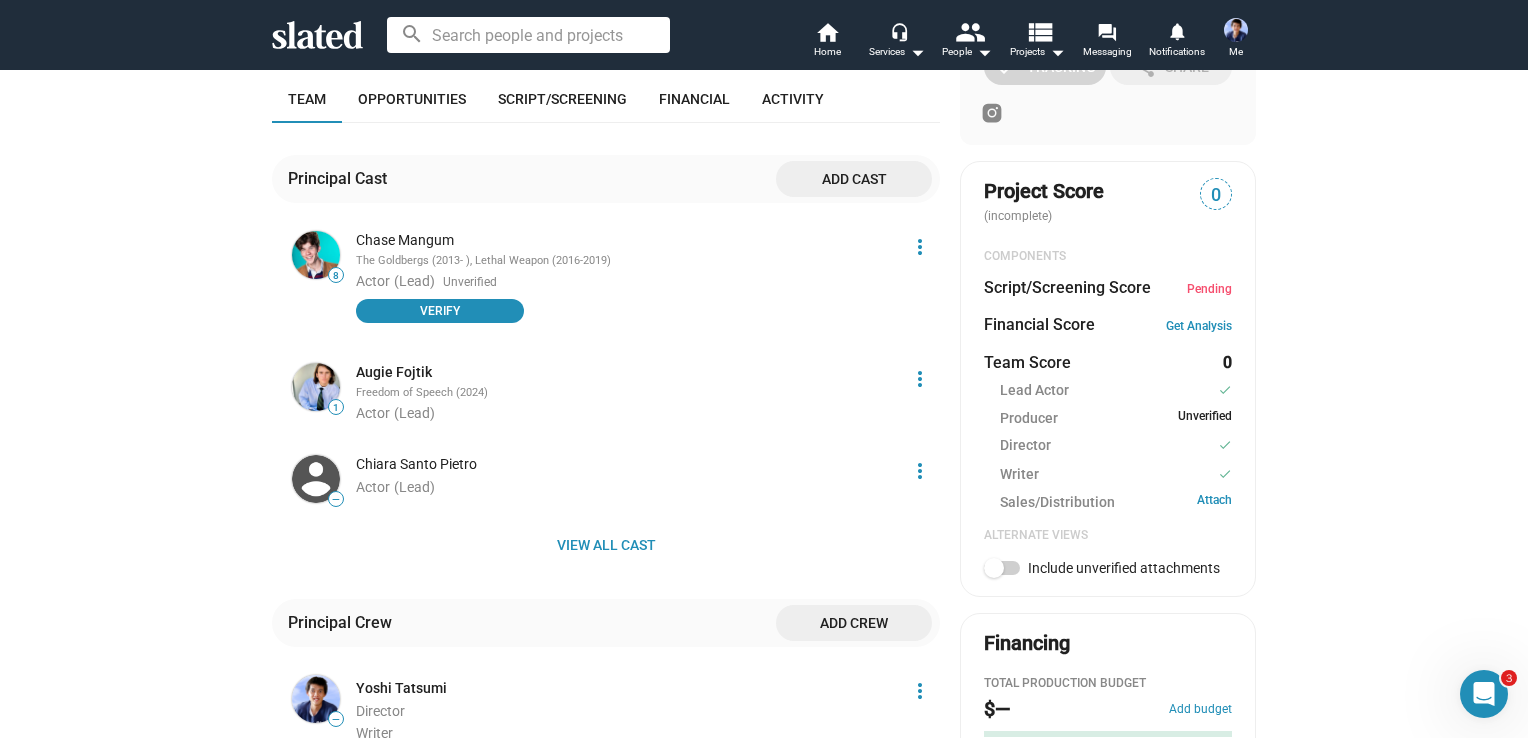 scroll, scrollTop: 800, scrollLeft: 0, axis: vertical 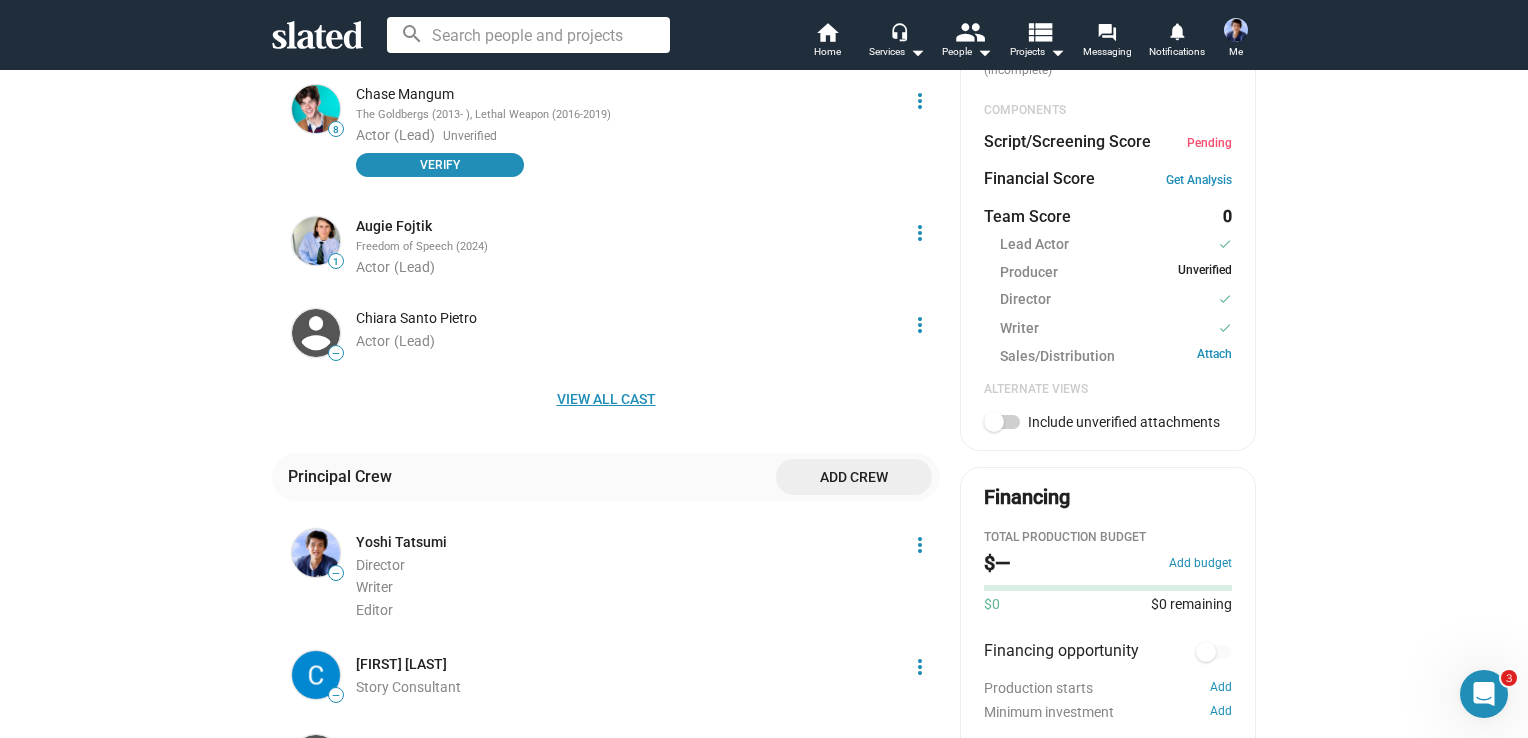 click on "View all cast" 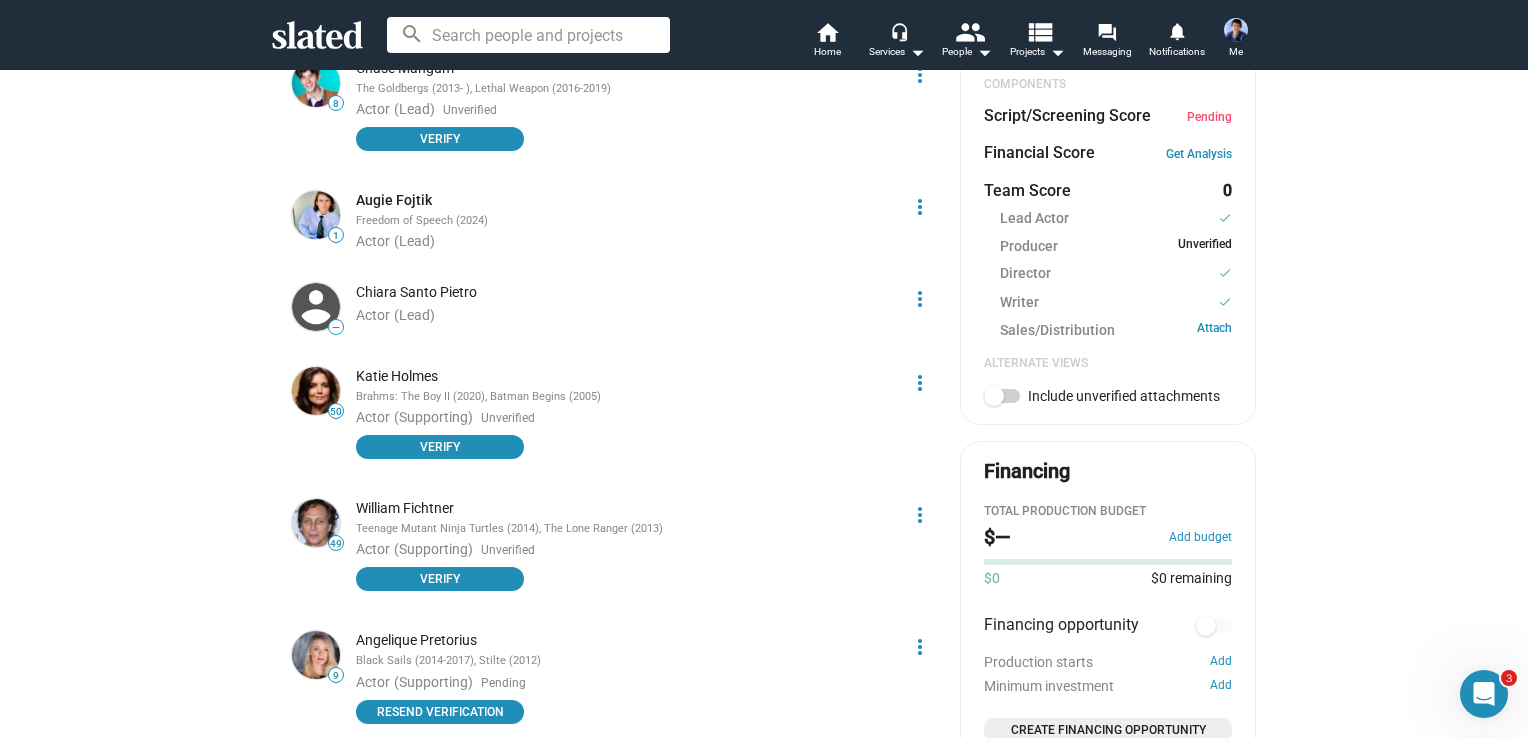 scroll, scrollTop: 800, scrollLeft: 0, axis: vertical 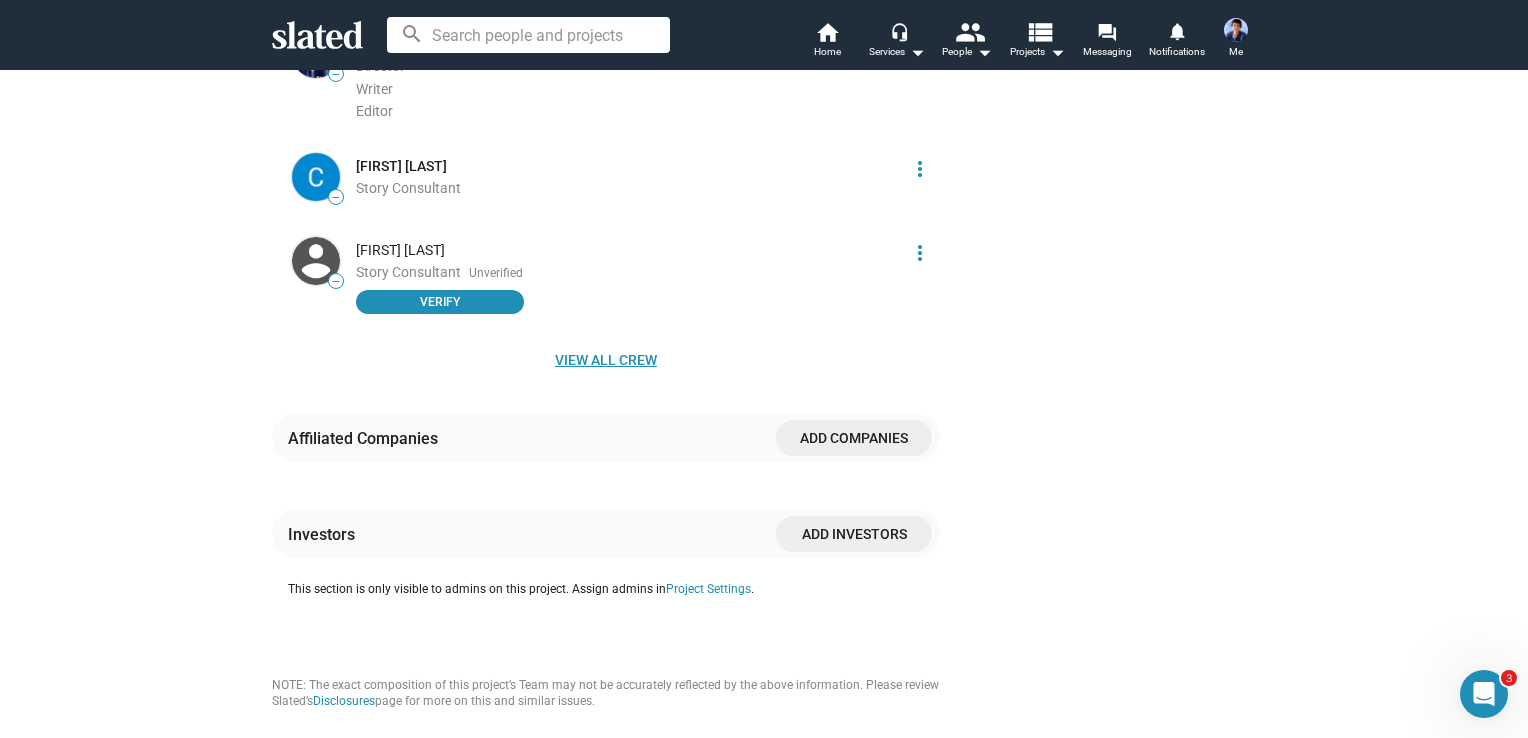 click on "View all crew" 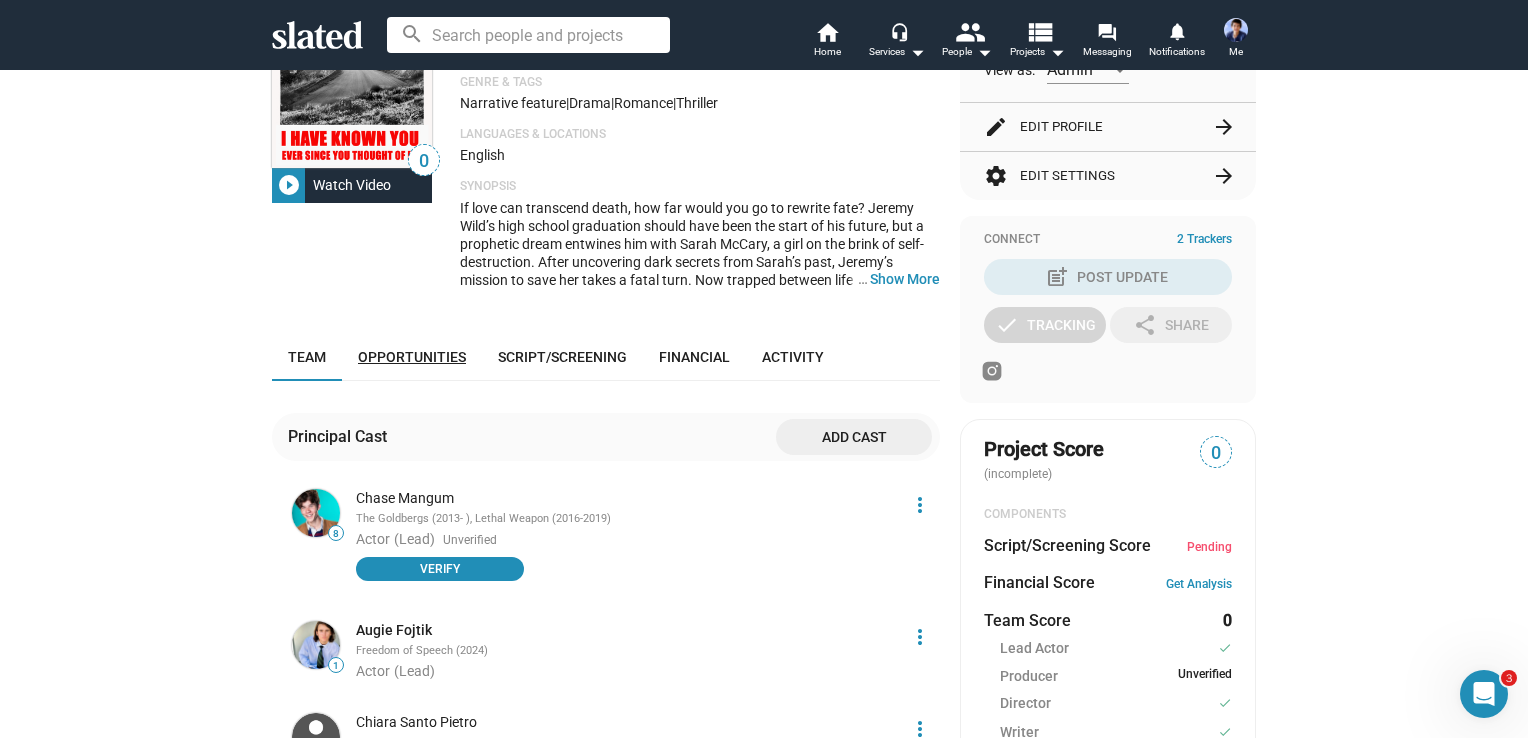 scroll, scrollTop: 300, scrollLeft: 0, axis: vertical 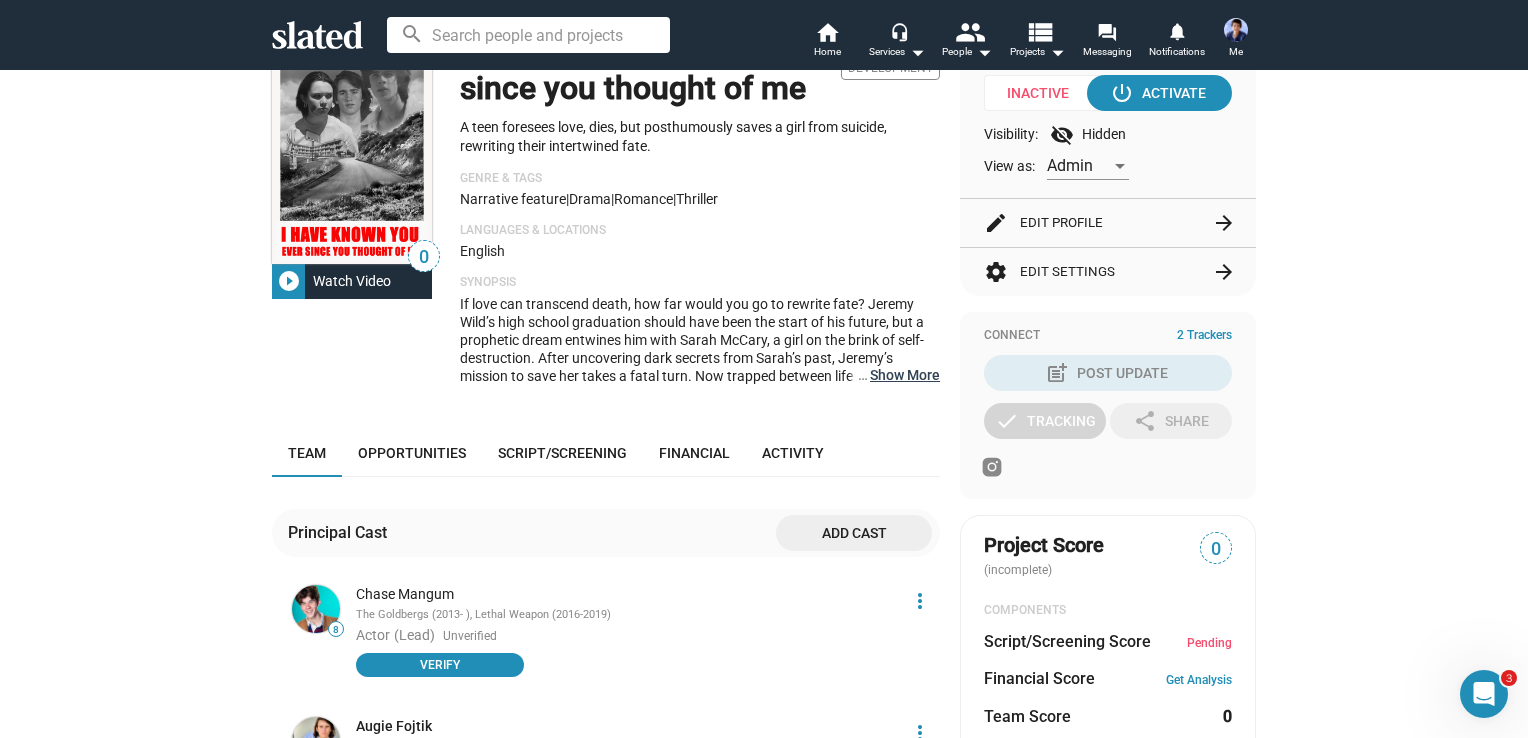 click on "… Show More" 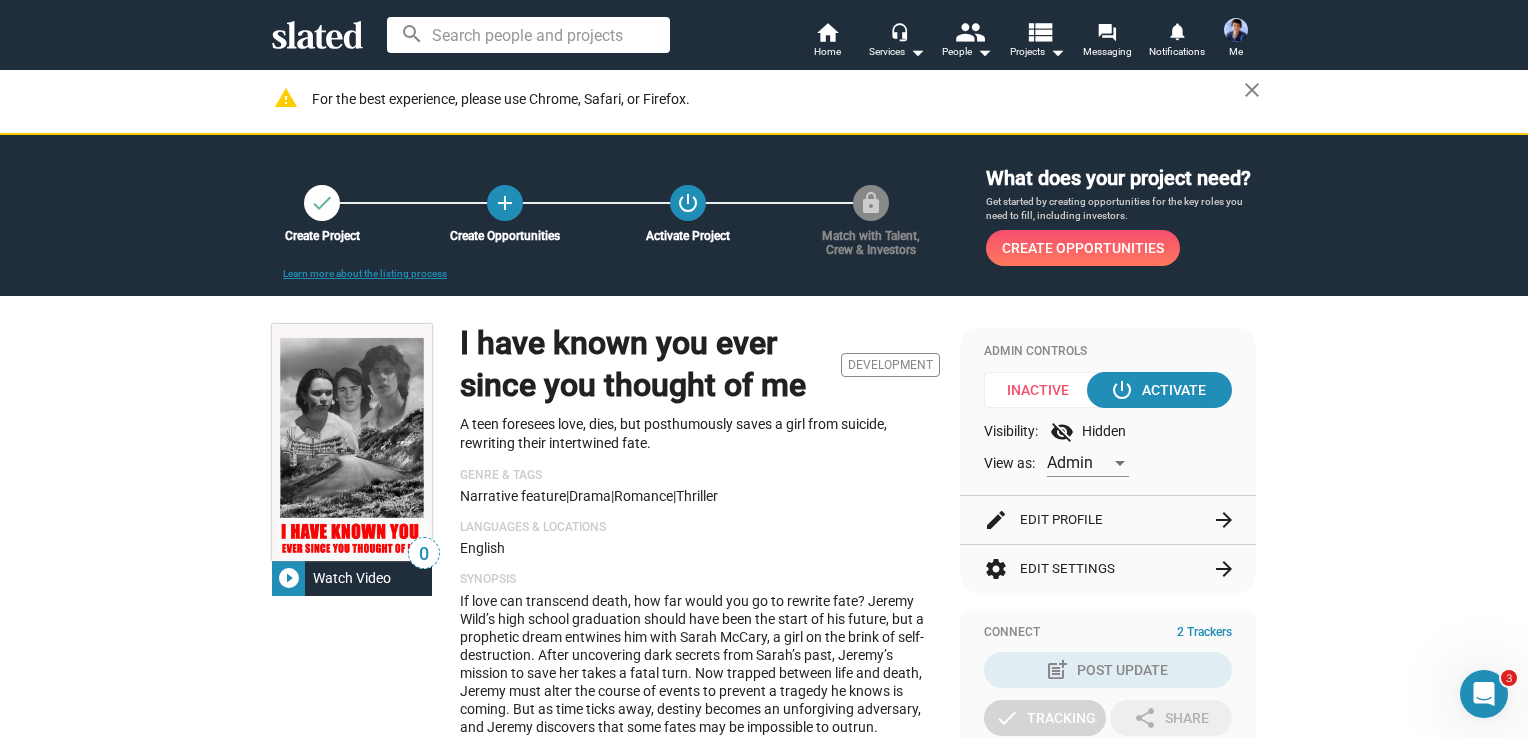 scroll, scrollTop: 0, scrollLeft: 0, axis: both 